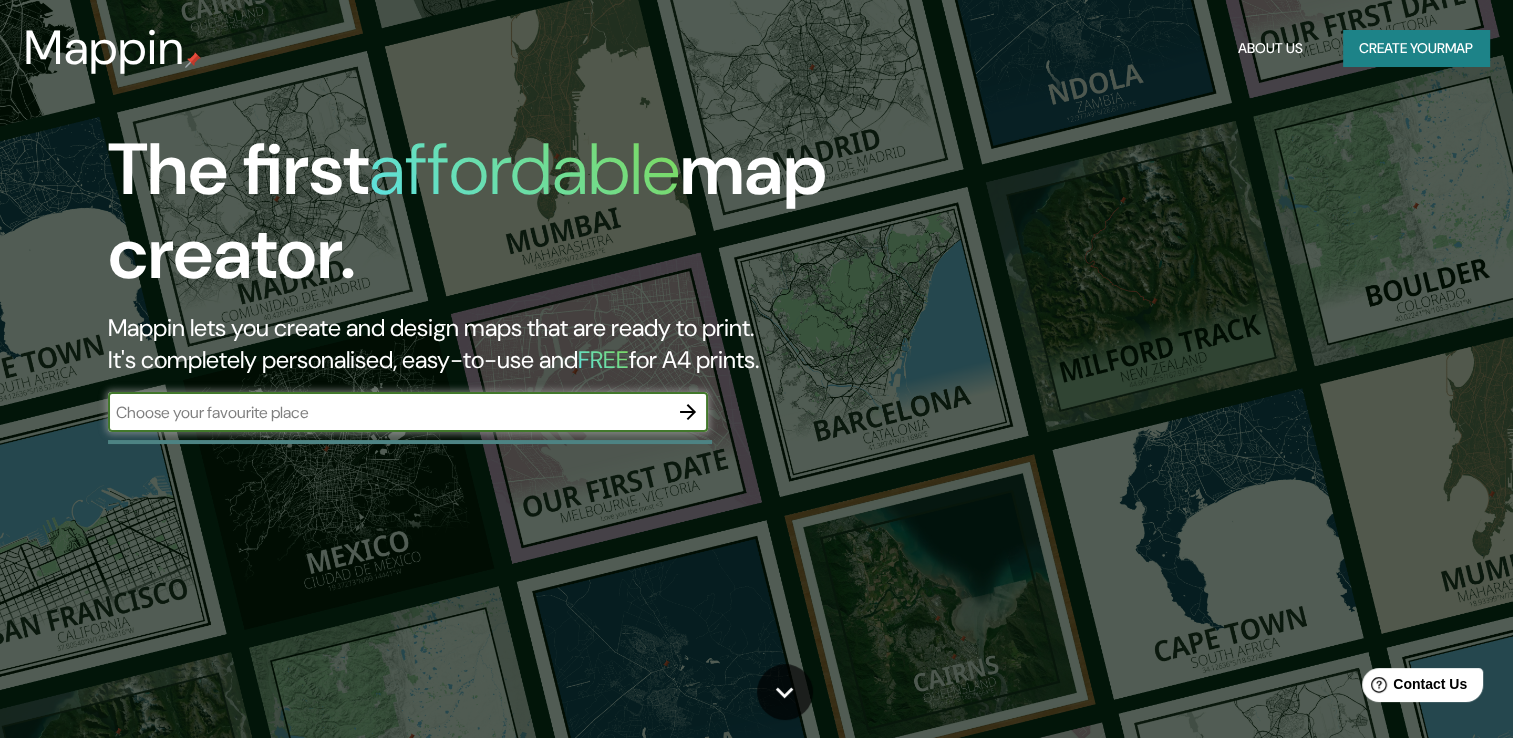scroll, scrollTop: 0, scrollLeft: 0, axis: both 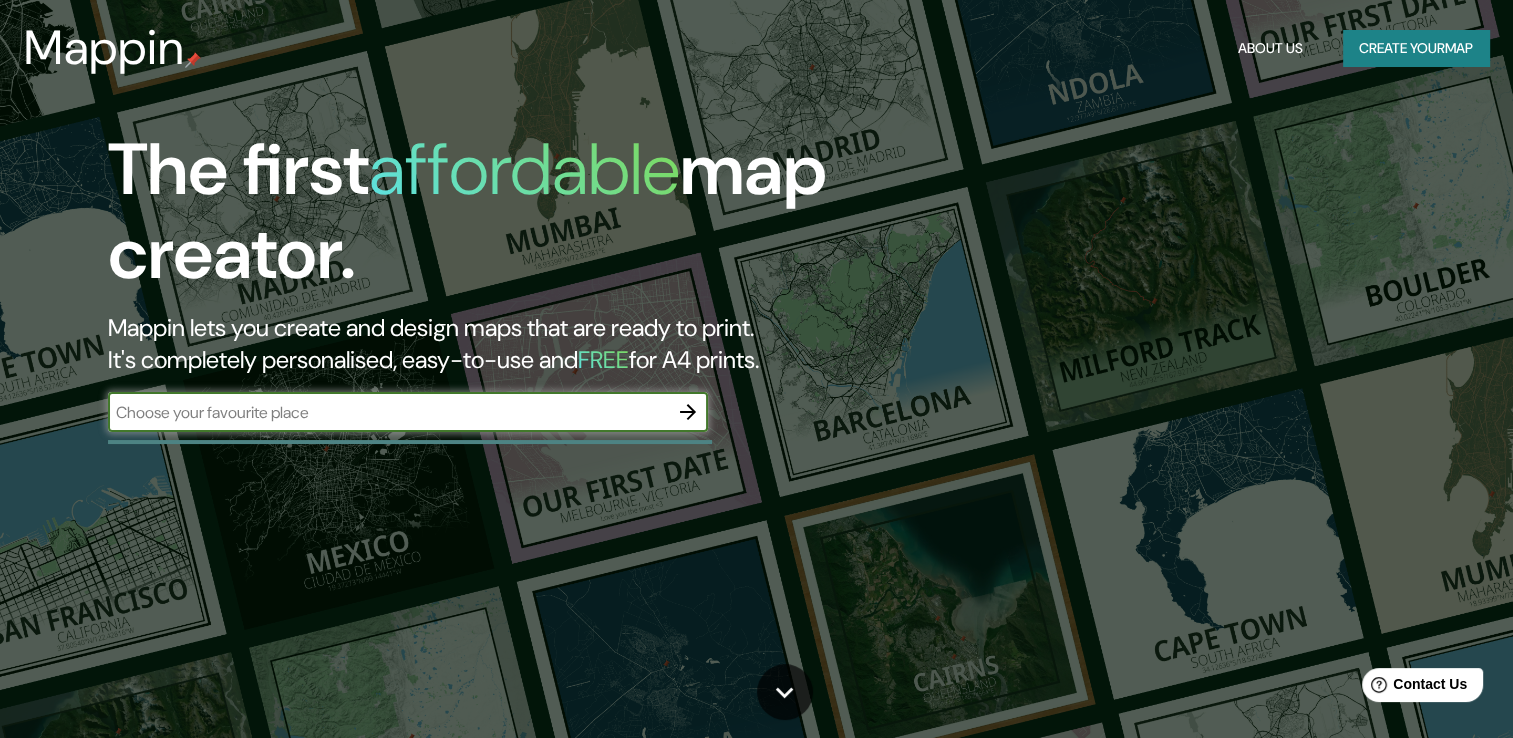 click at bounding box center (388, 412) 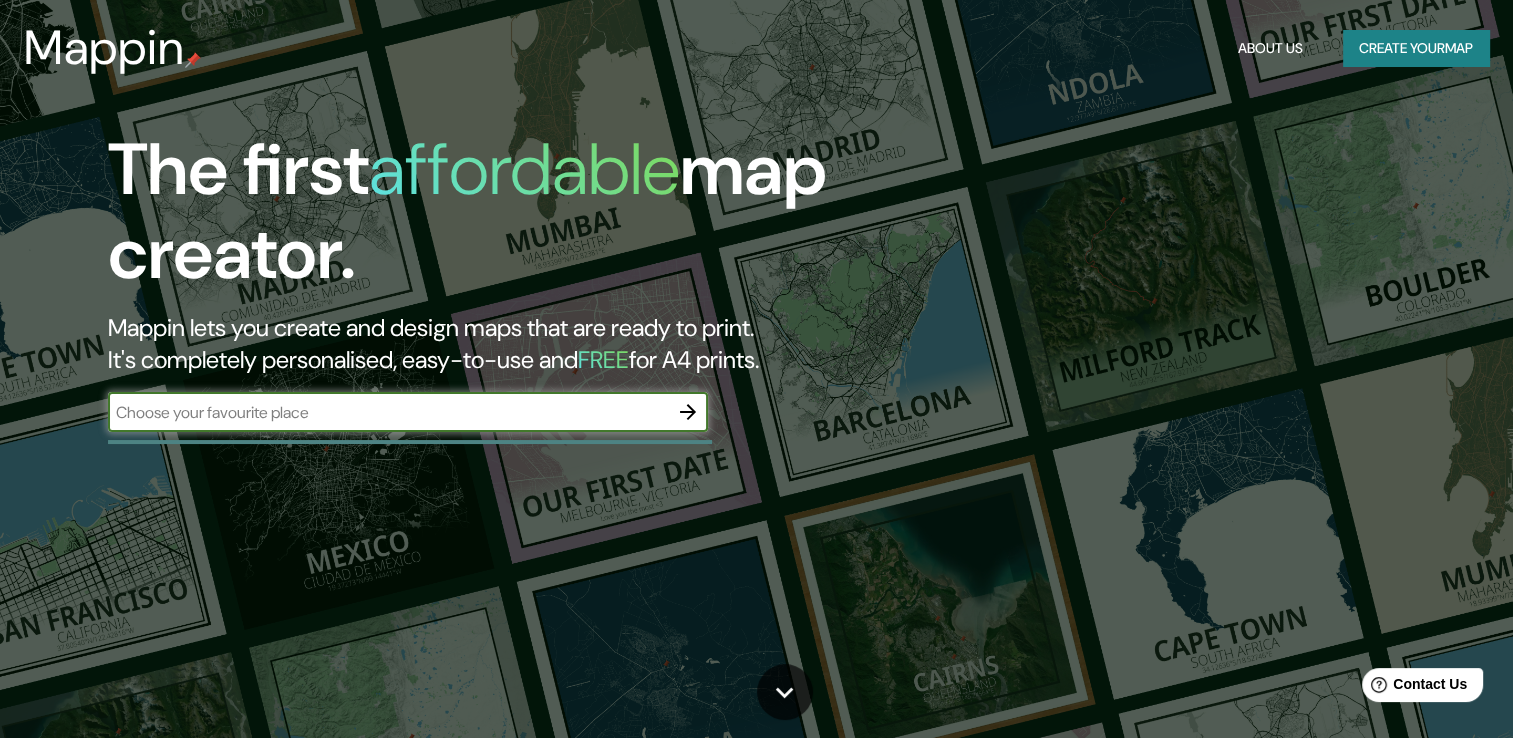 type on "Perú" 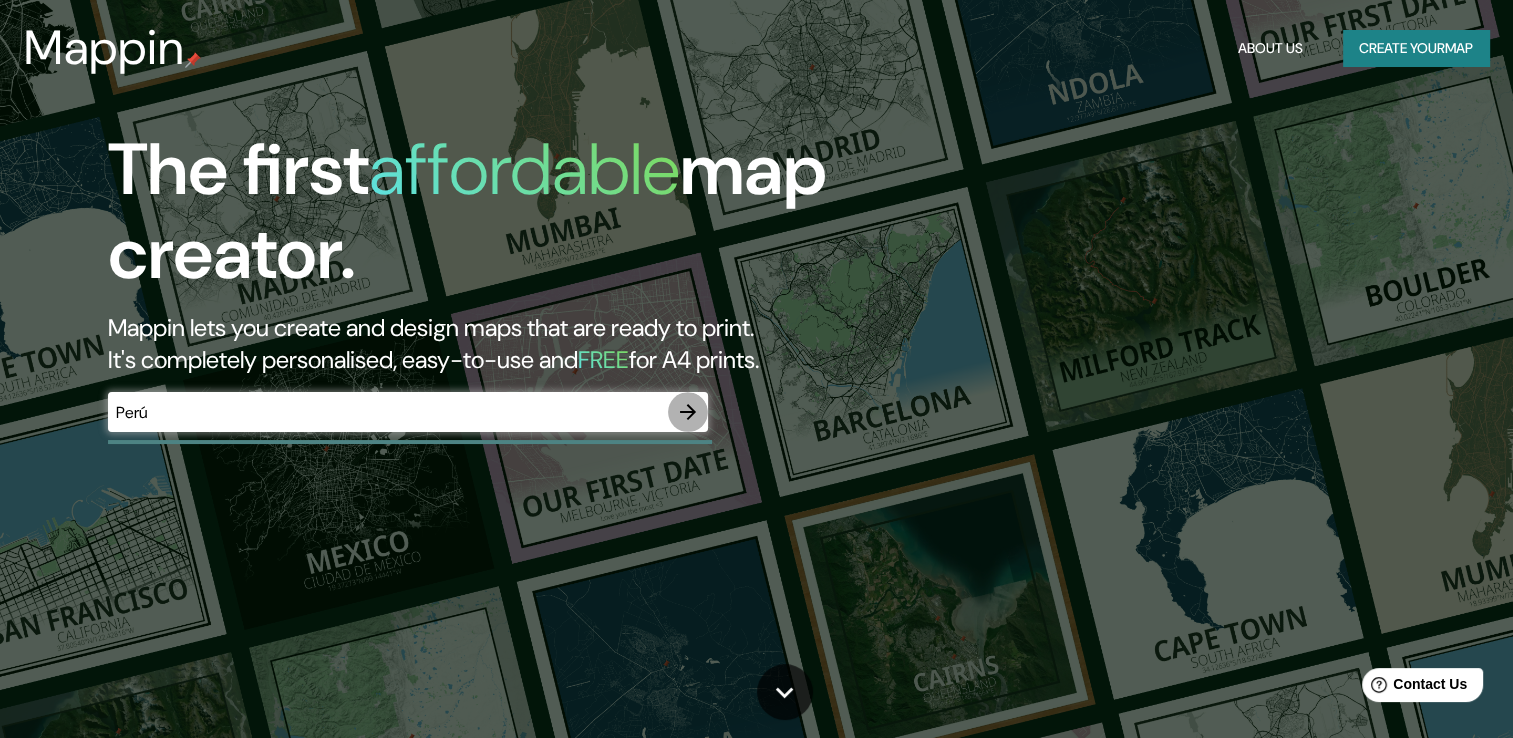 click 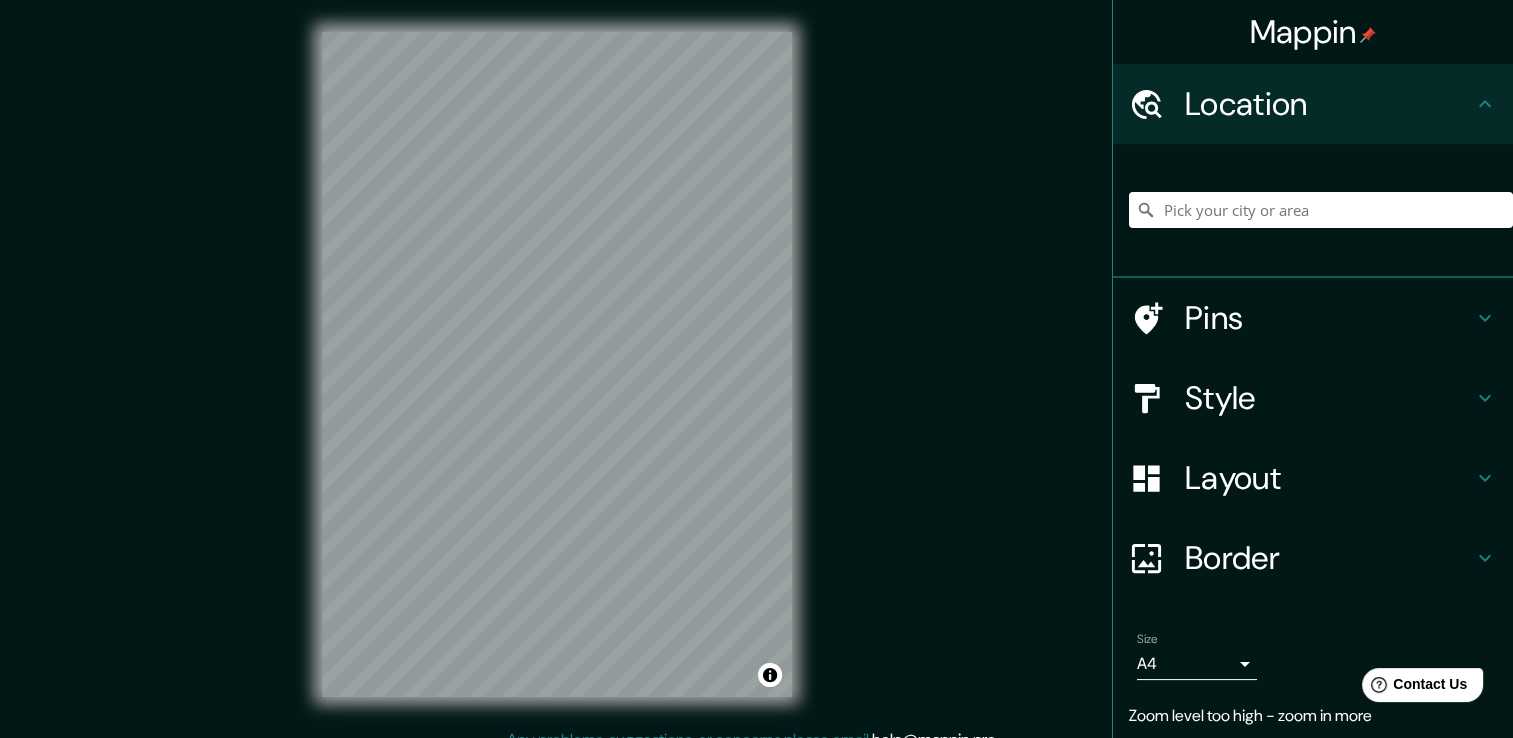 click on "Mappin Location Pins Style Layout Border Choose a border.  Hint : you can make layers of the frame opaque to create some cool effects. None Simple Transparent Fancy Size A4 single Zoom level too high - zoom in more Create your map © Mapbox   © OpenStreetMap   Improve this map Any problems, suggestions, or concerns please email    help@mappin.pro . . ." at bounding box center (756, 380) 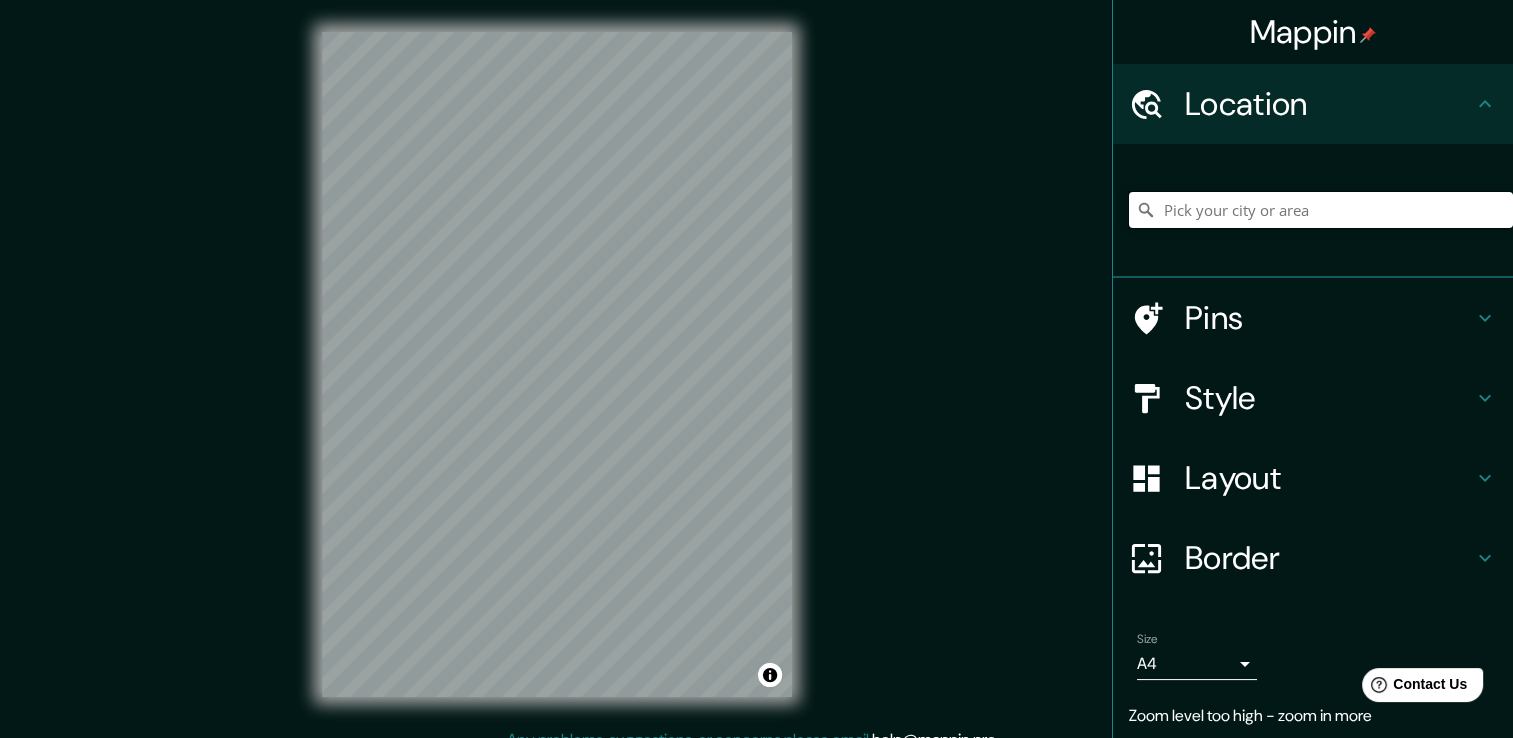 click at bounding box center [1321, 210] 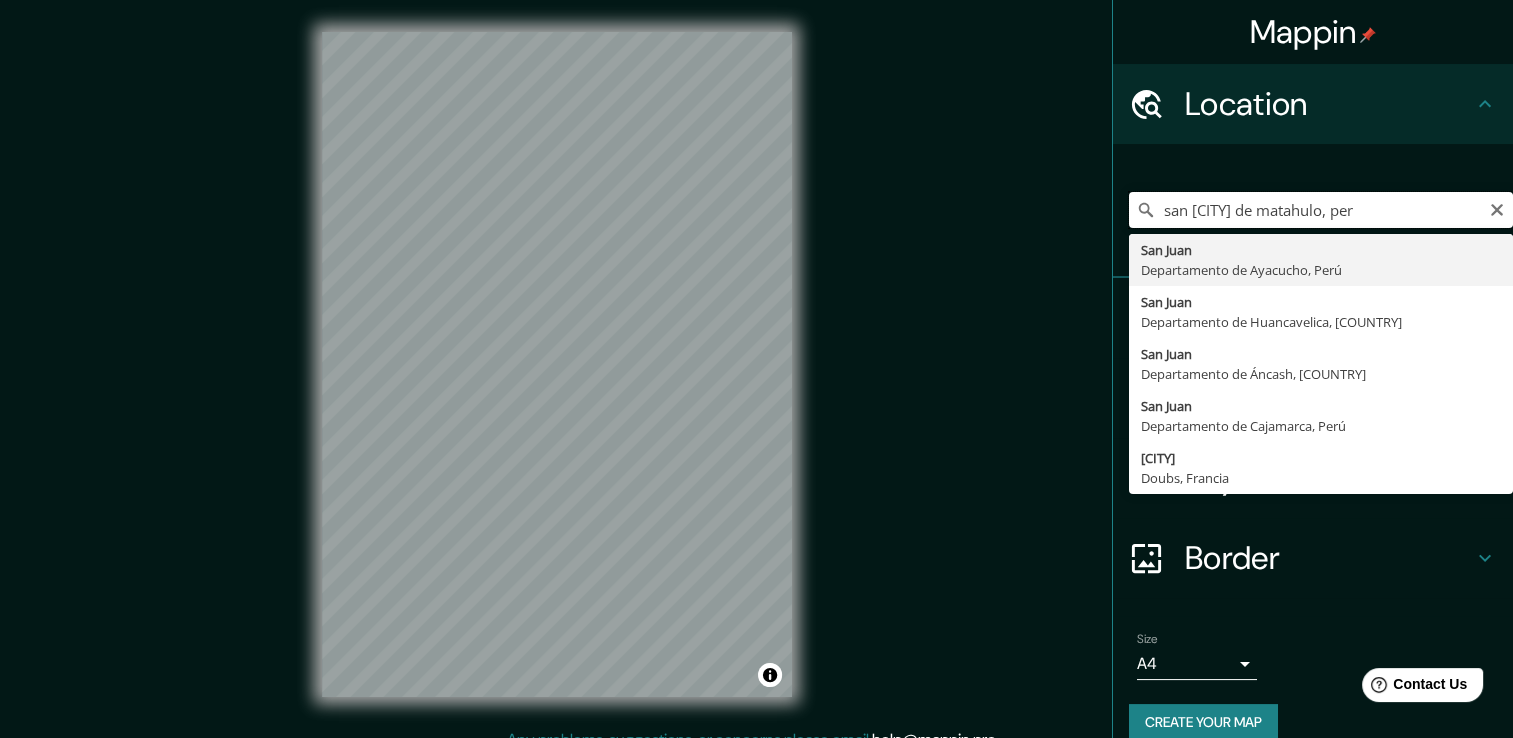 click on "san [CITY] de matahulo, per" at bounding box center (1321, 210) 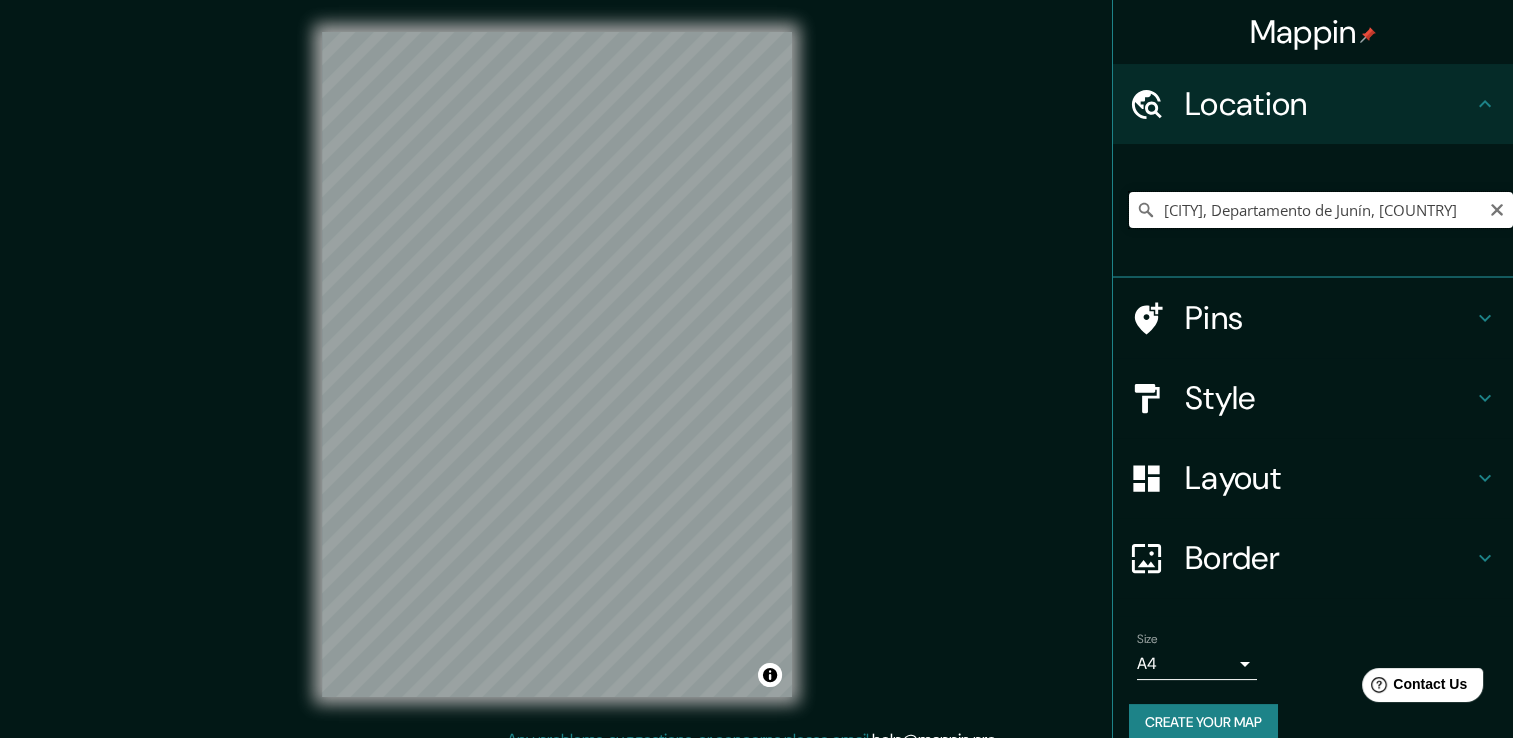 click on "[CITY], Departamento de Junín, [COUNTRY]" at bounding box center [1321, 210] 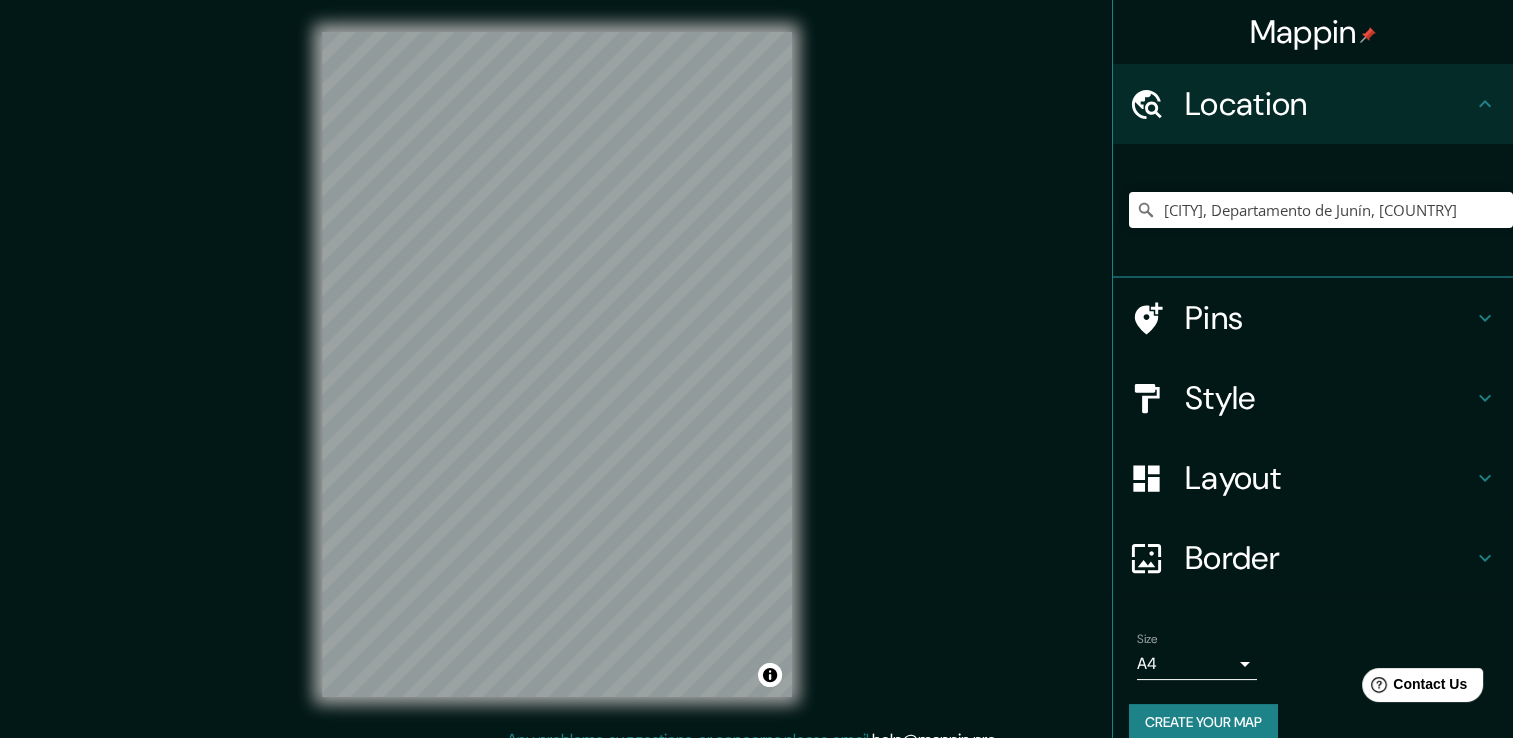 drag, startPoint x: 1299, startPoint y: 176, endPoint x: 1309, endPoint y: 204, distance: 29.732138 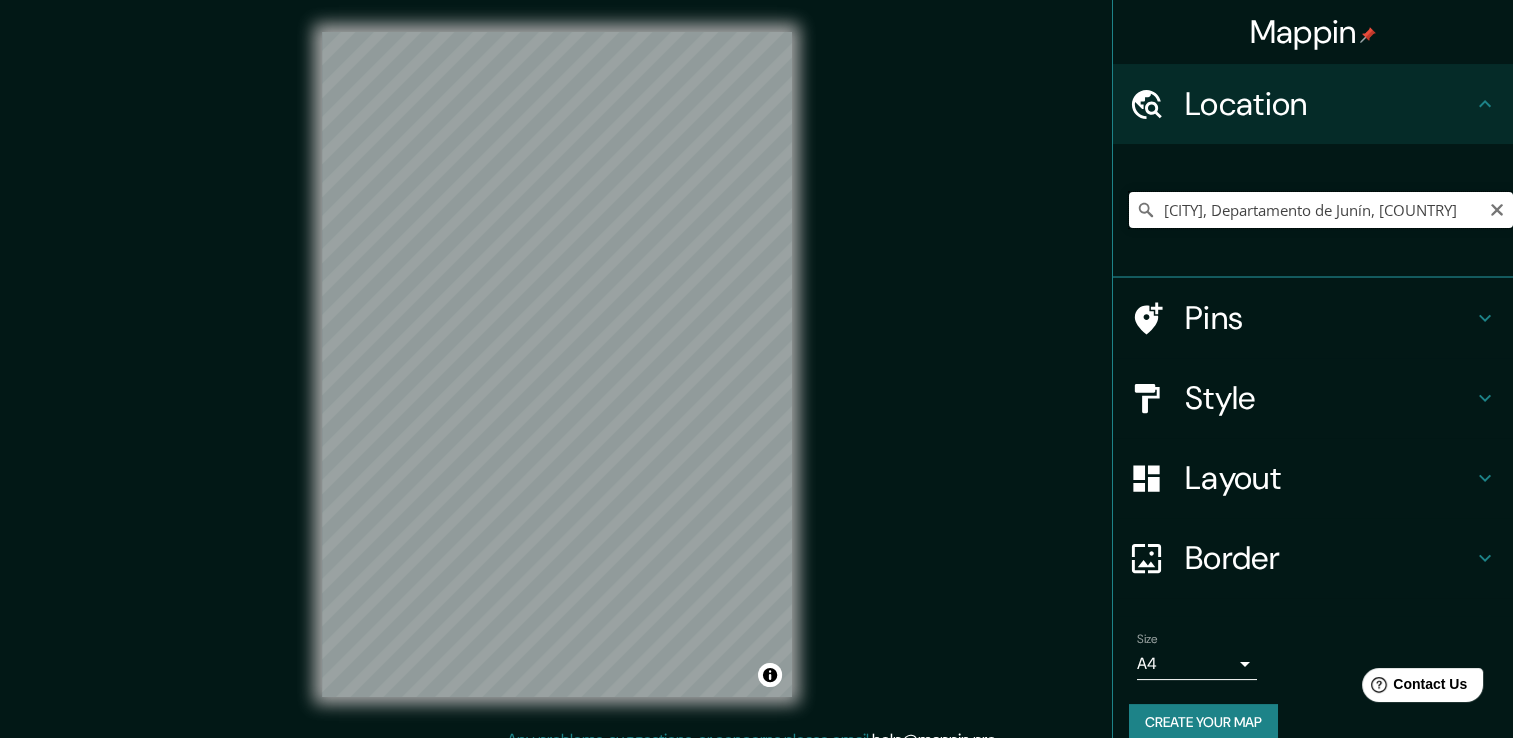 click on "[CITY], Departamento de Junín, [COUNTRY]" at bounding box center (1321, 210) 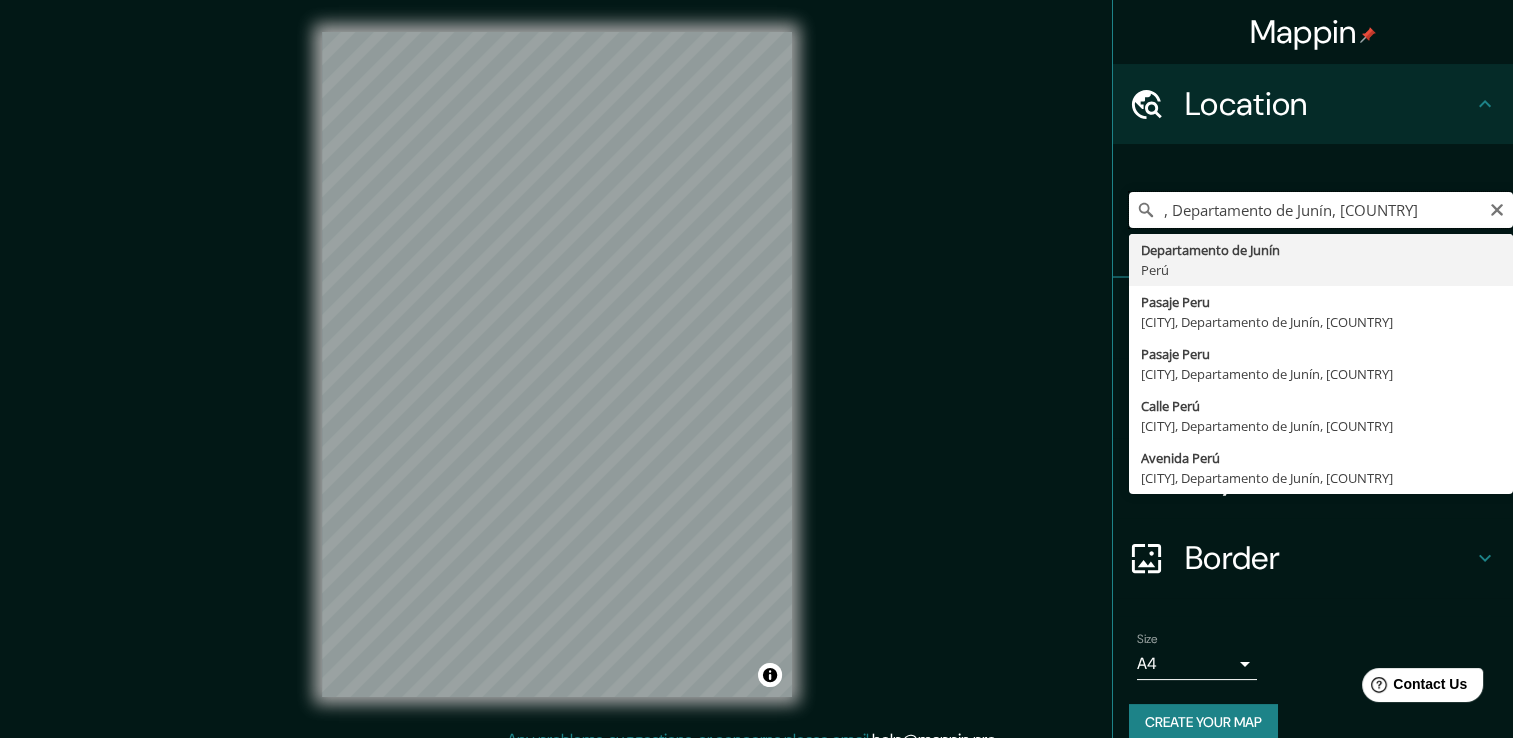 click on ", Departamento de Junín, [COUNTRY]" at bounding box center [1321, 210] 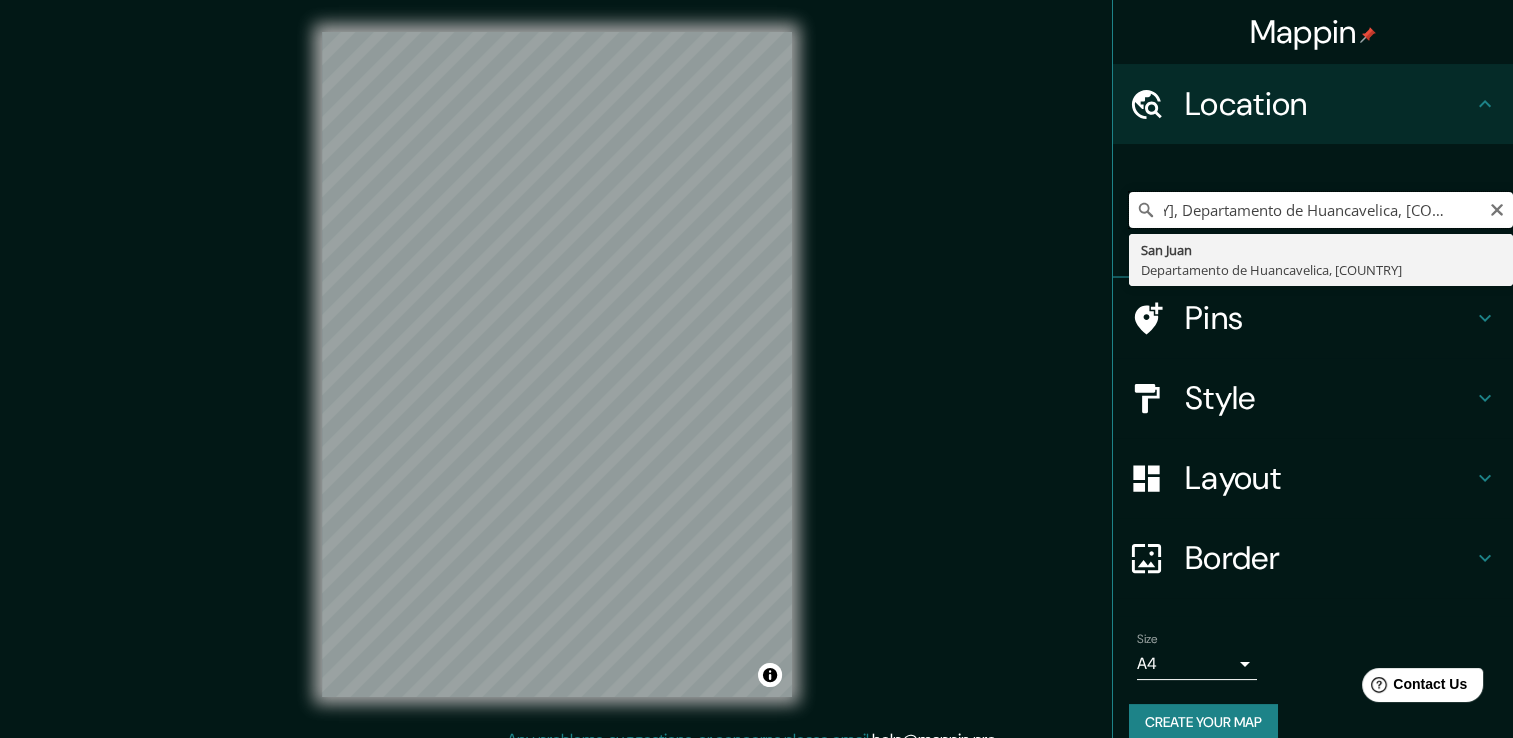 scroll, scrollTop: 0, scrollLeft: 0, axis: both 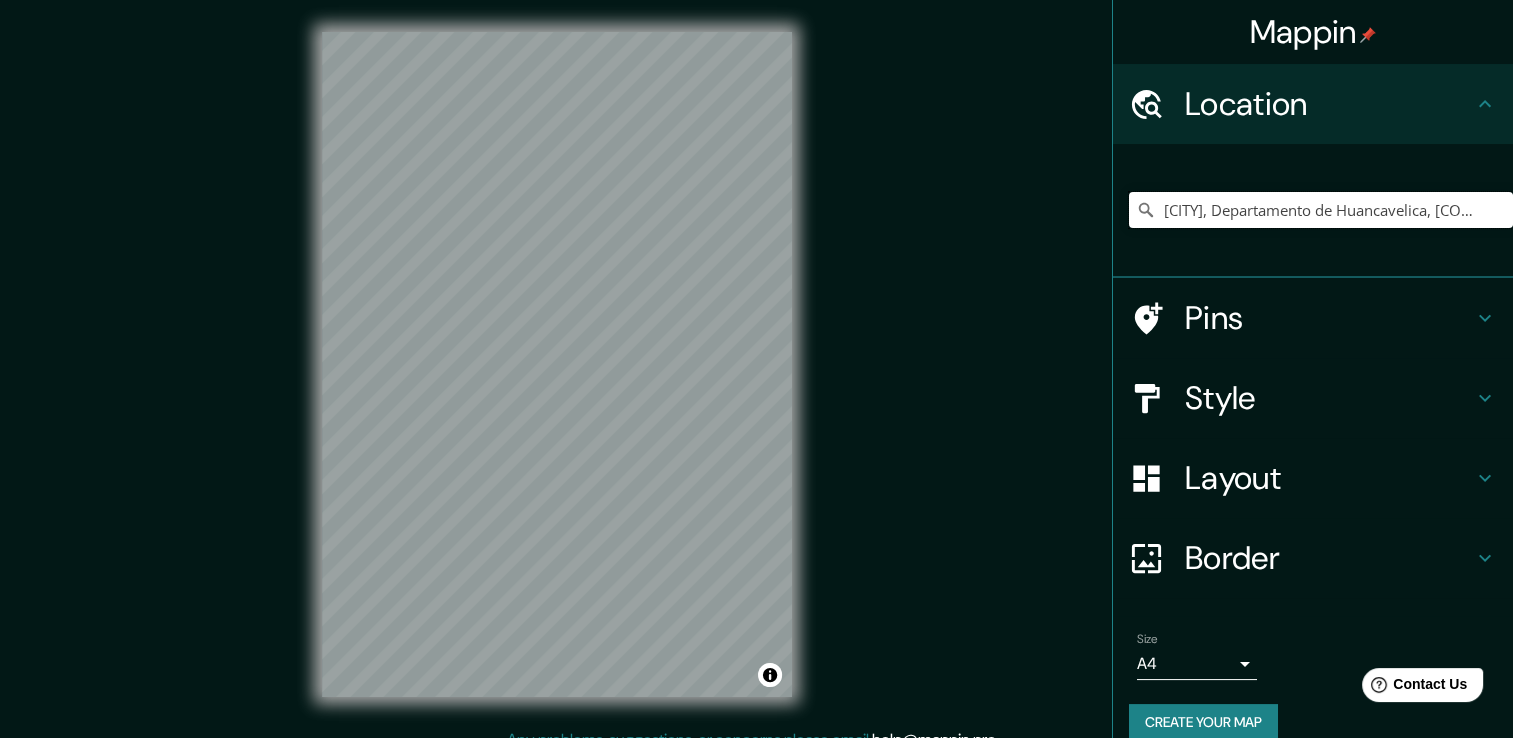 click on "[CITY], Departamento de Huancavelica, [COUNTRY]" at bounding box center (1321, 210) 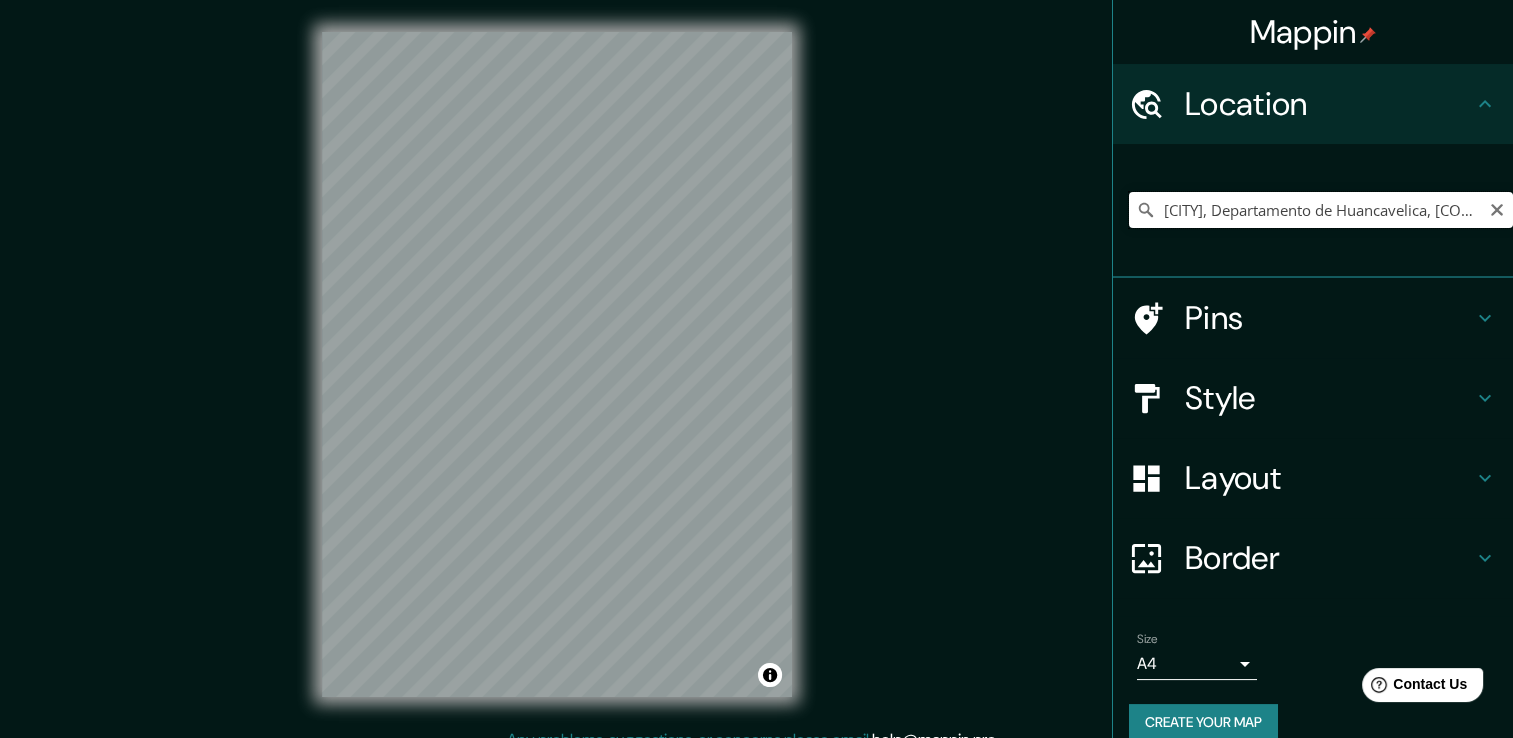 click on "[CITY], Departamento de Huancavelica, [COUNTRY]" at bounding box center [1321, 210] 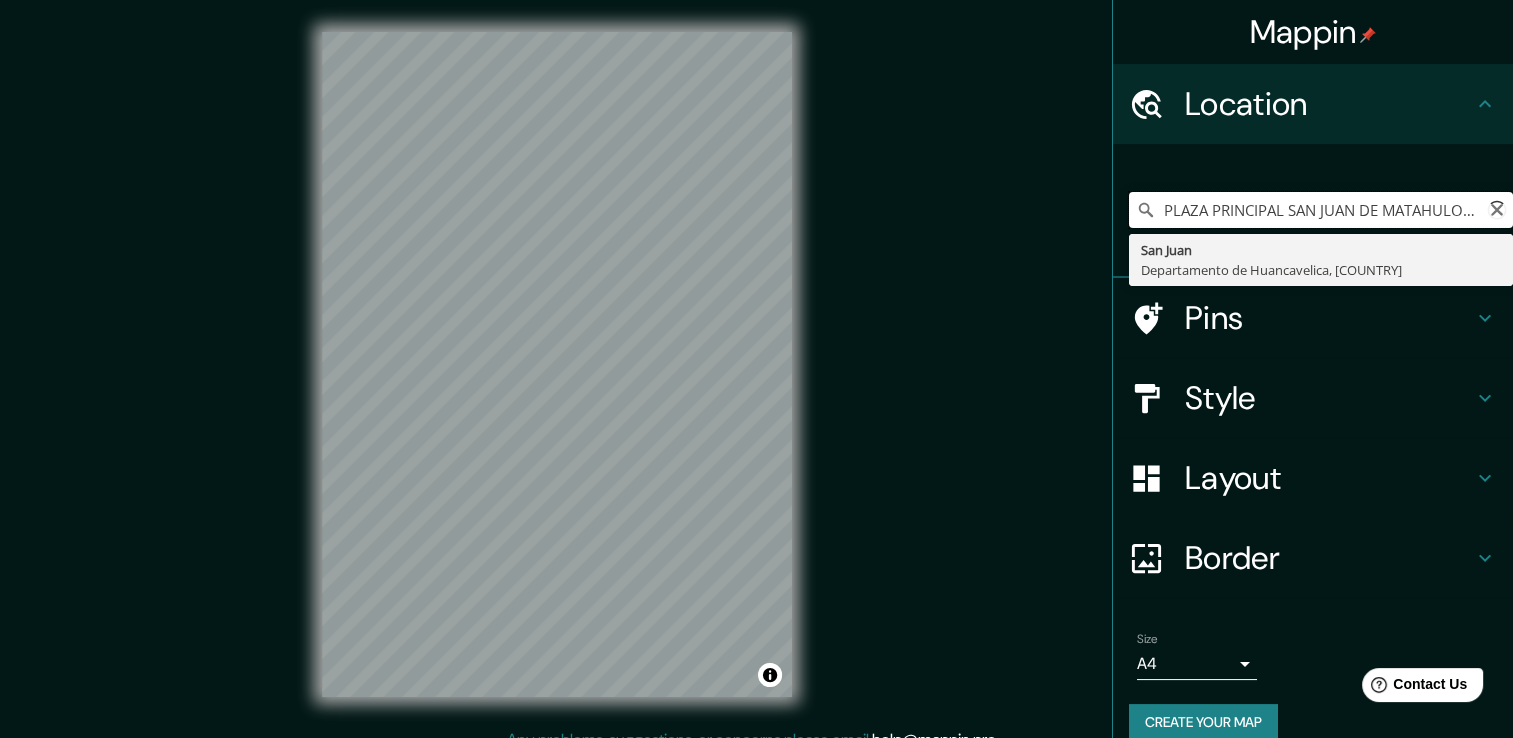 scroll, scrollTop: 0, scrollLeft: 29, axis: horizontal 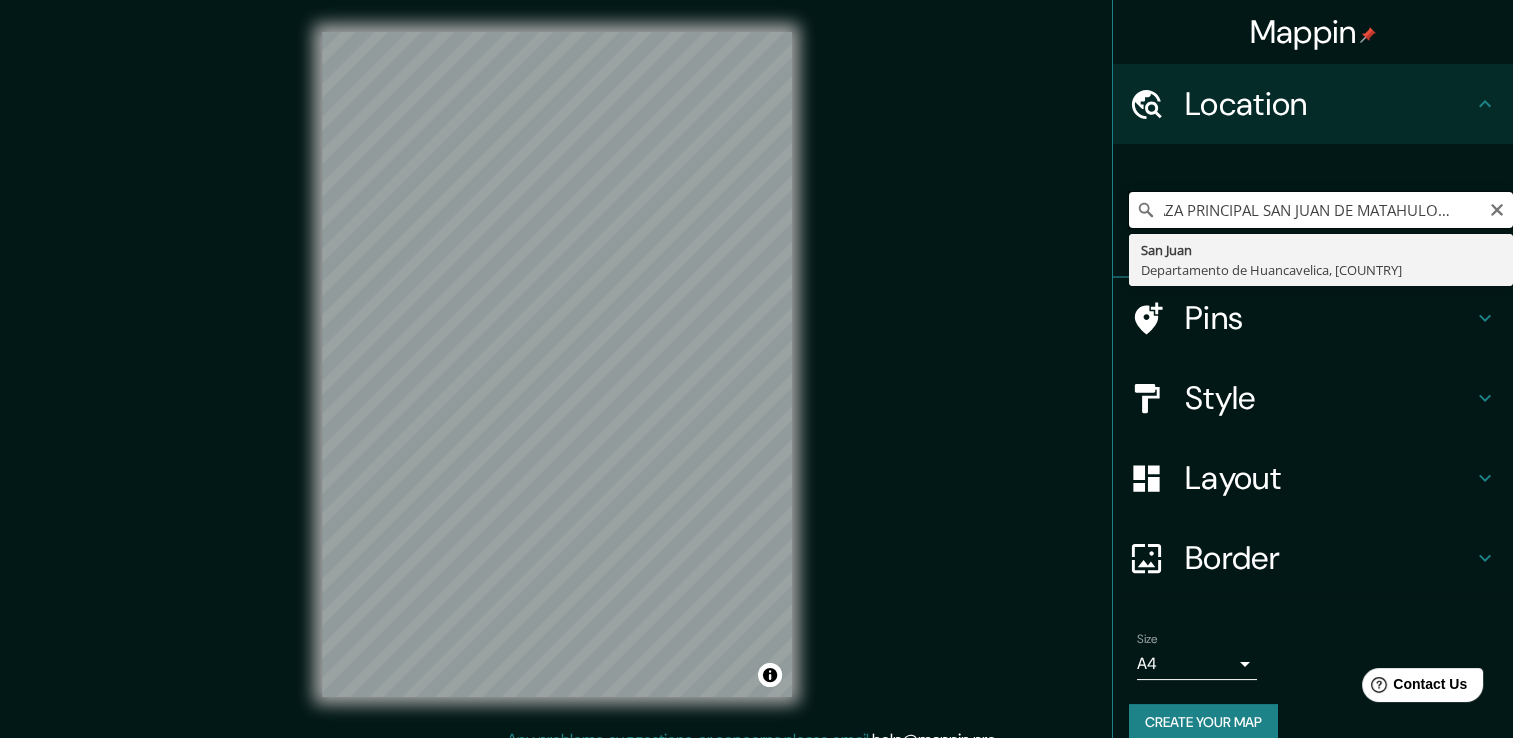 click on "PLAZA PRINCIPAL SAN JUAN DE MATAHULO, Perú" at bounding box center [1321, 210] 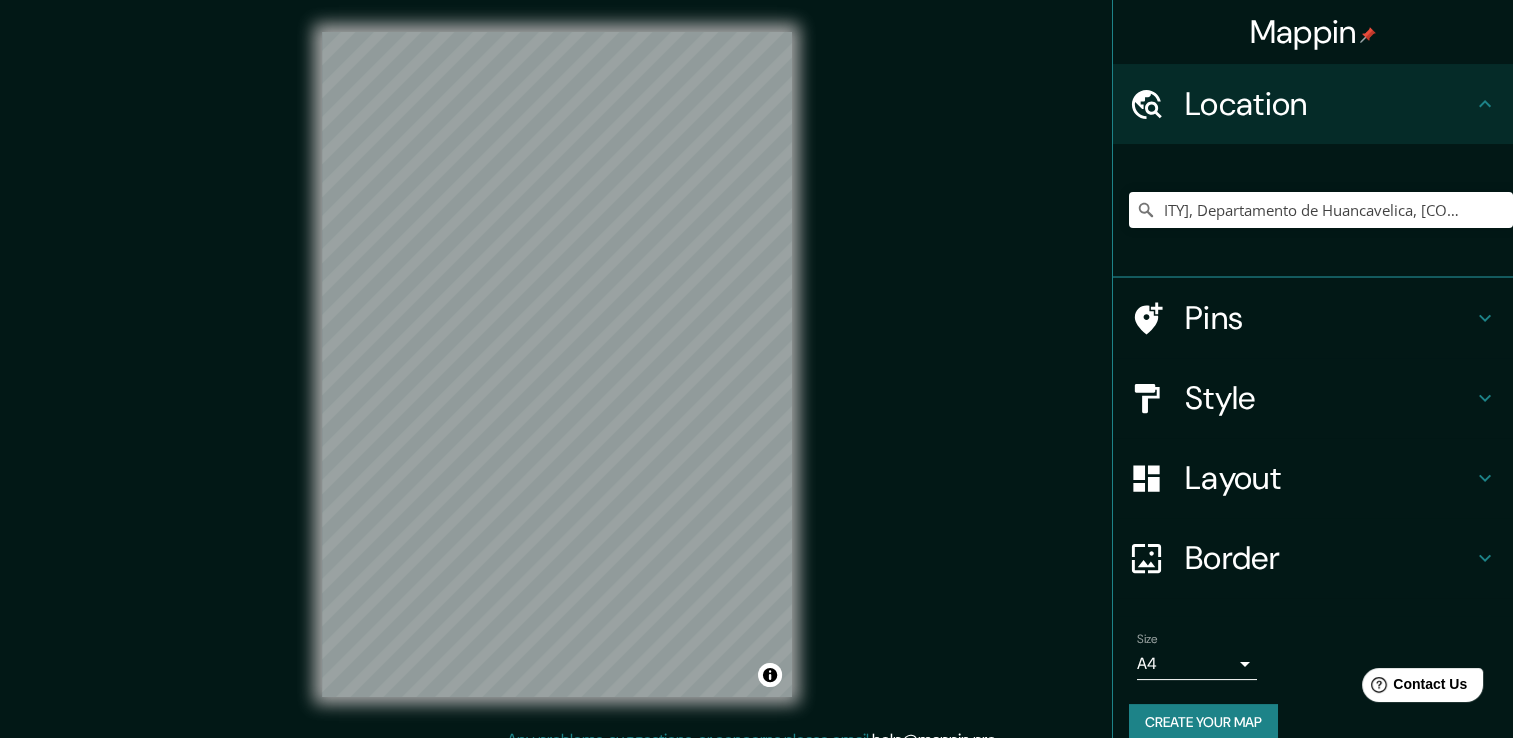 scroll, scrollTop: 0, scrollLeft: 0, axis: both 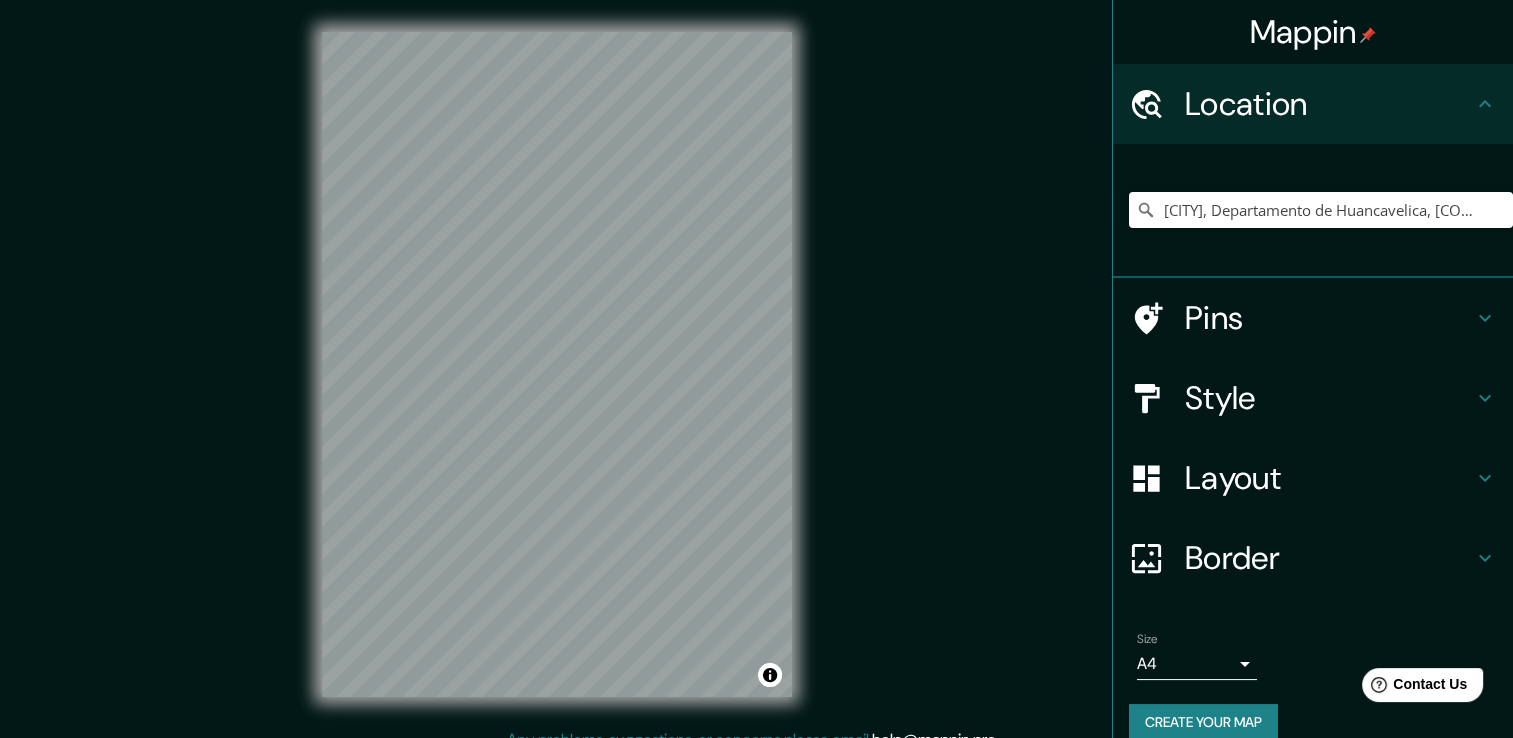 click on "© Mapbox   © OpenStreetMap   Improve this map" at bounding box center [557, 364] 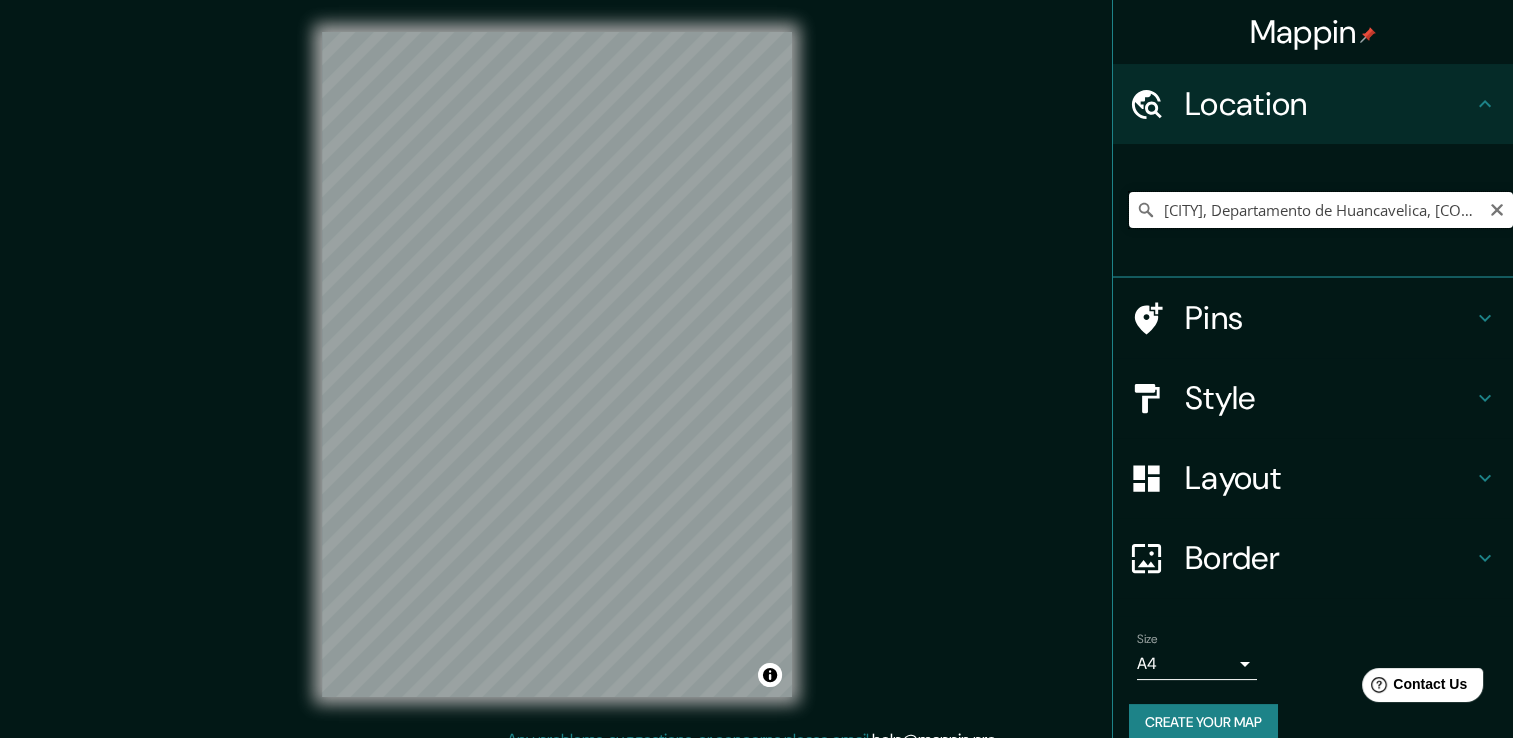 click on "[CITY], Departamento de Huancavelica, [COUNTRY]" at bounding box center (1321, 210) 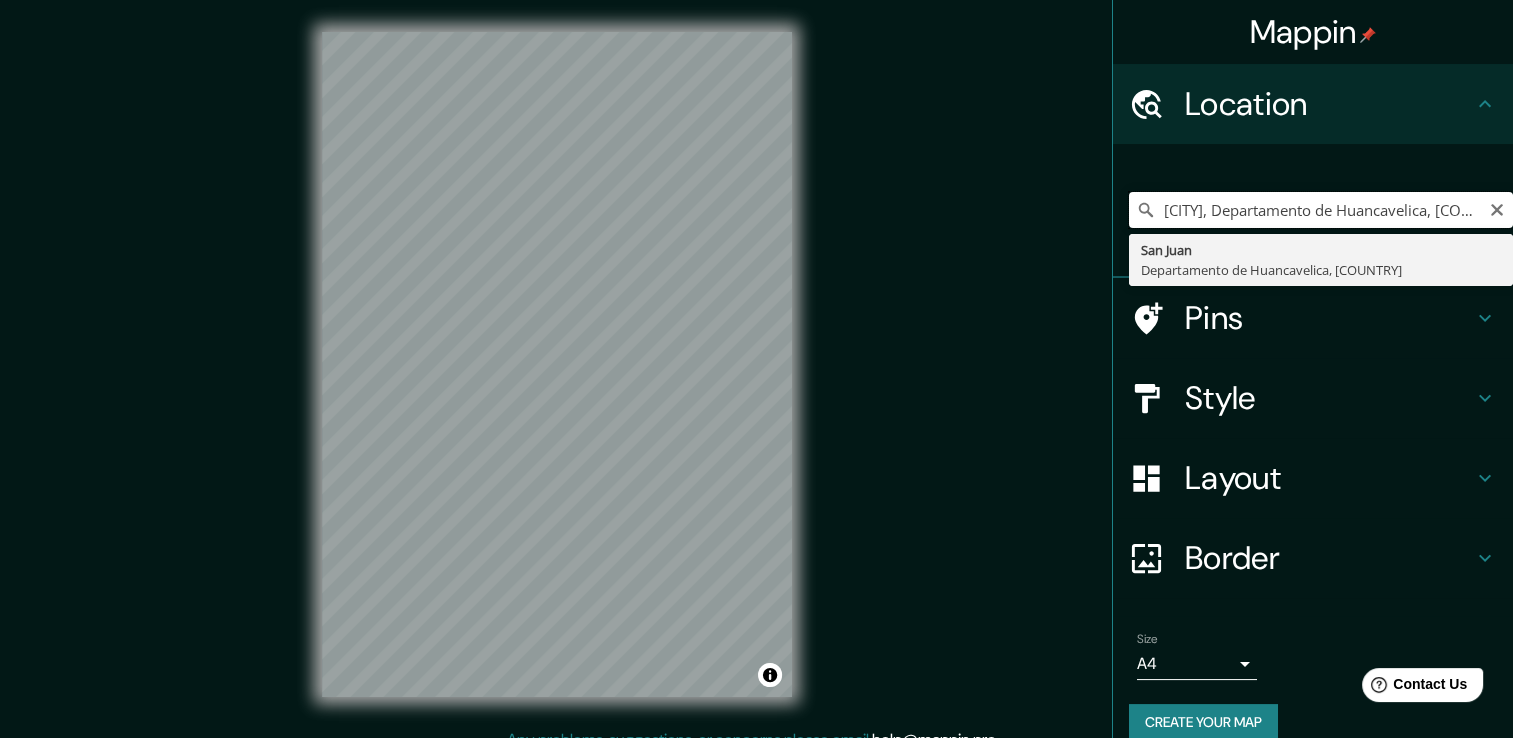 click on "[CITY], Departamento de Huancavelica, [COUNTRY]" at bounding box center [1321, 210] 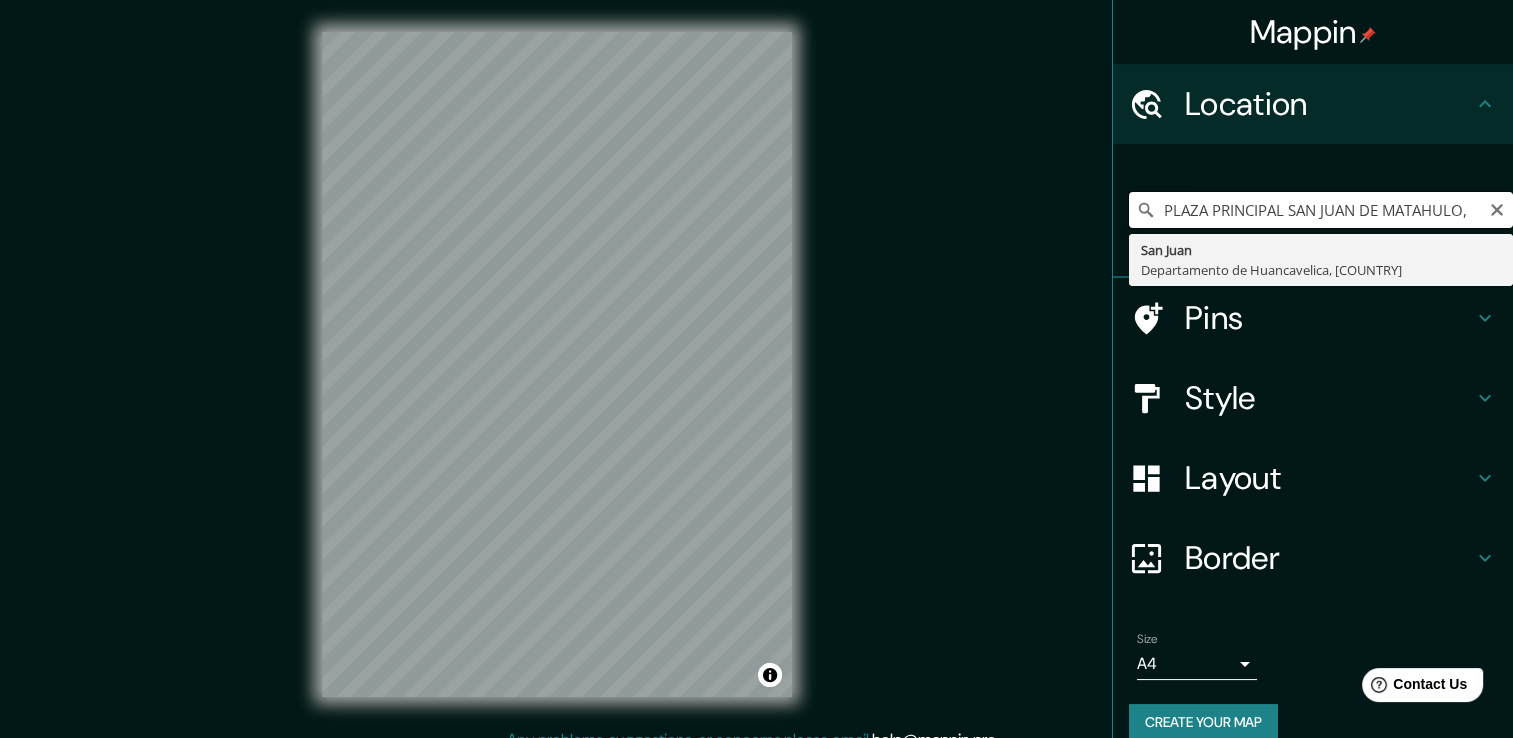 scroll, scrollTop: 0, scrollLeft: 0, axis: both 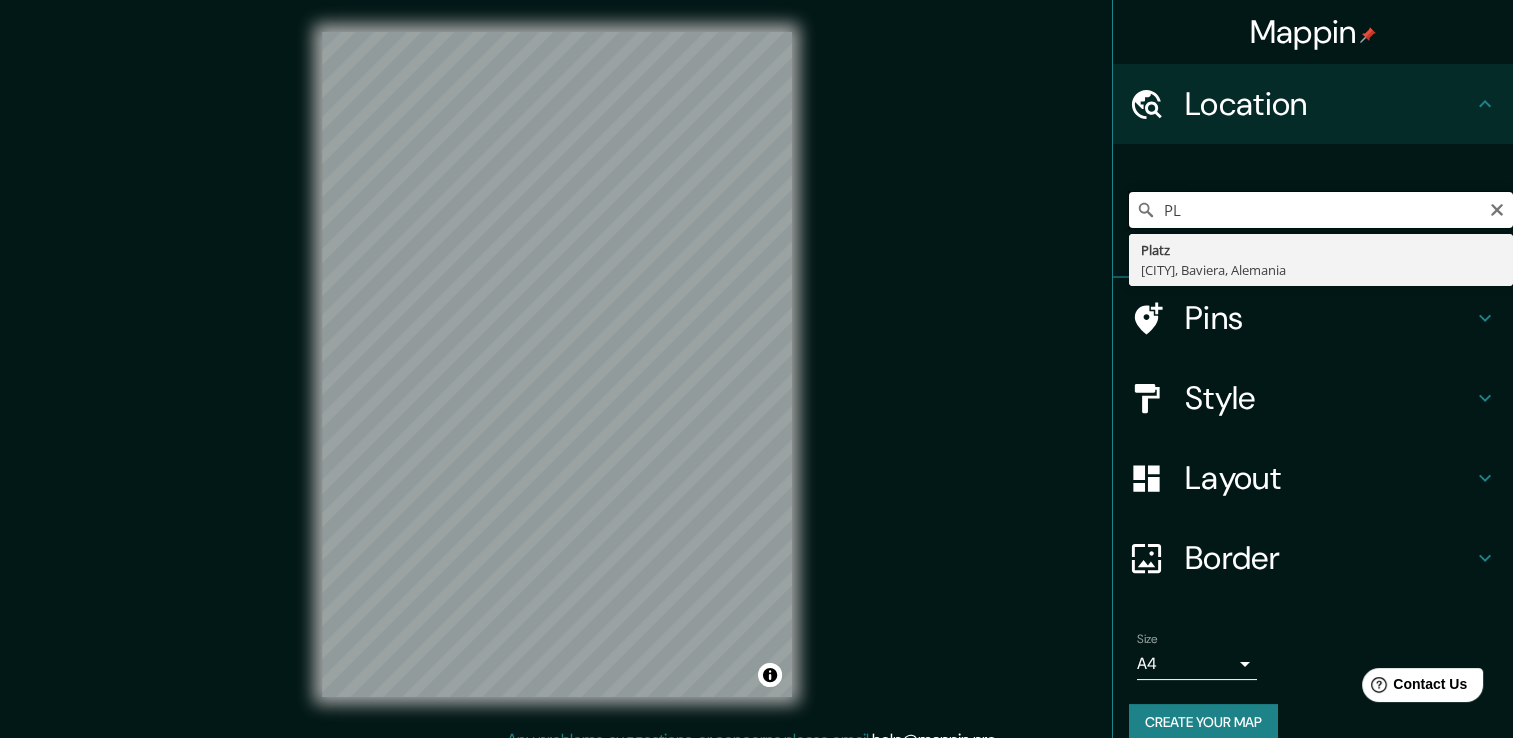 type on "P" 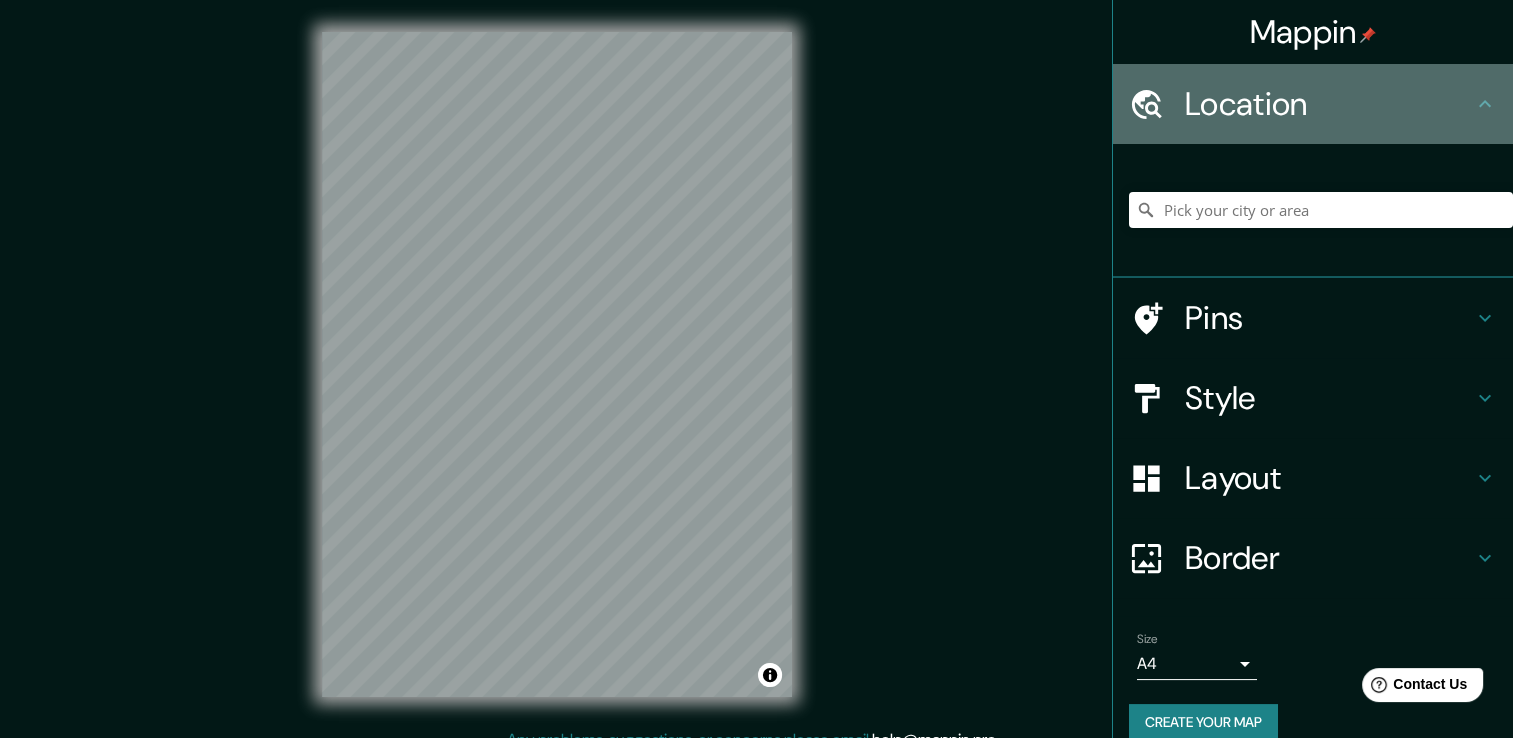 click on "Location" at bounding box center [1313, 104] 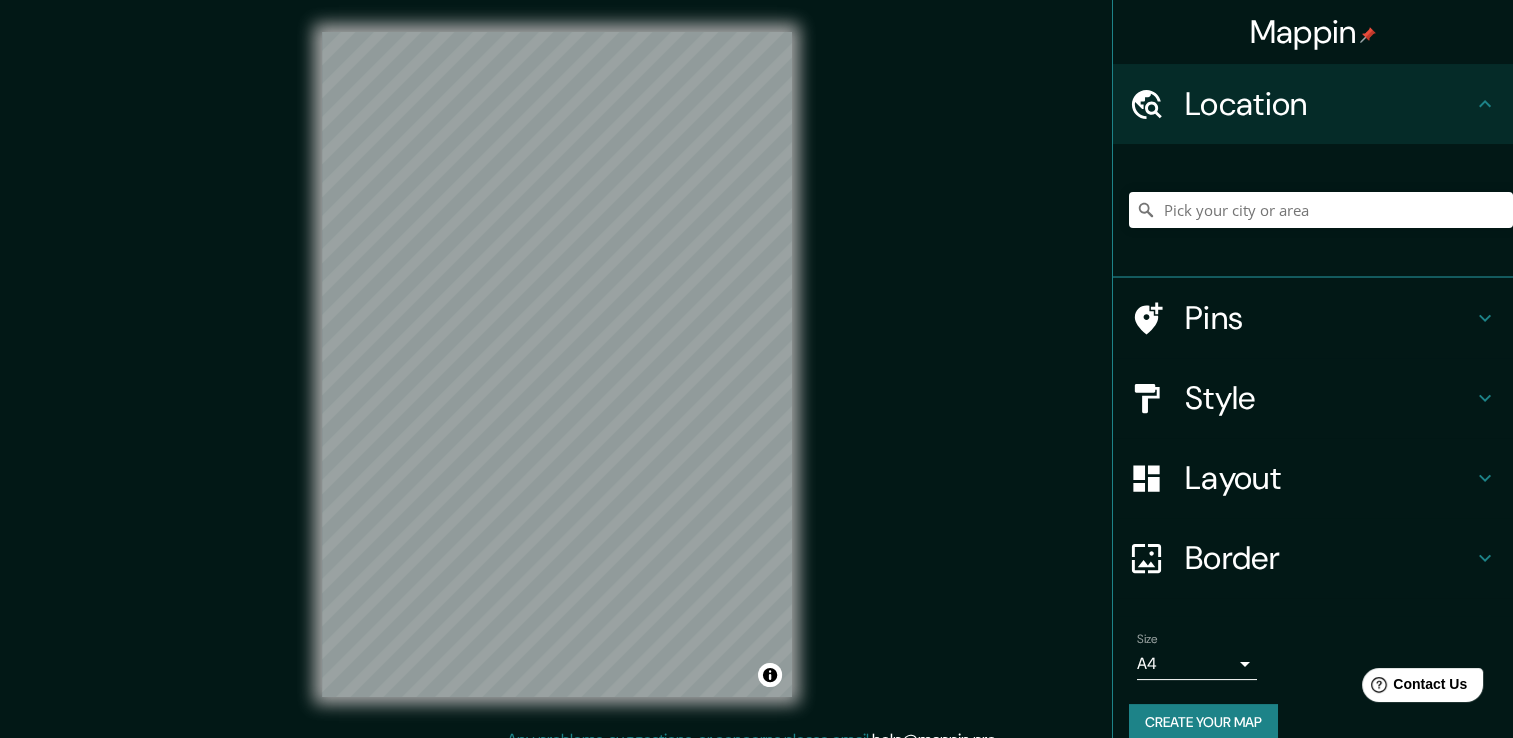 click on "Location" at bounding box center (1329, 104) 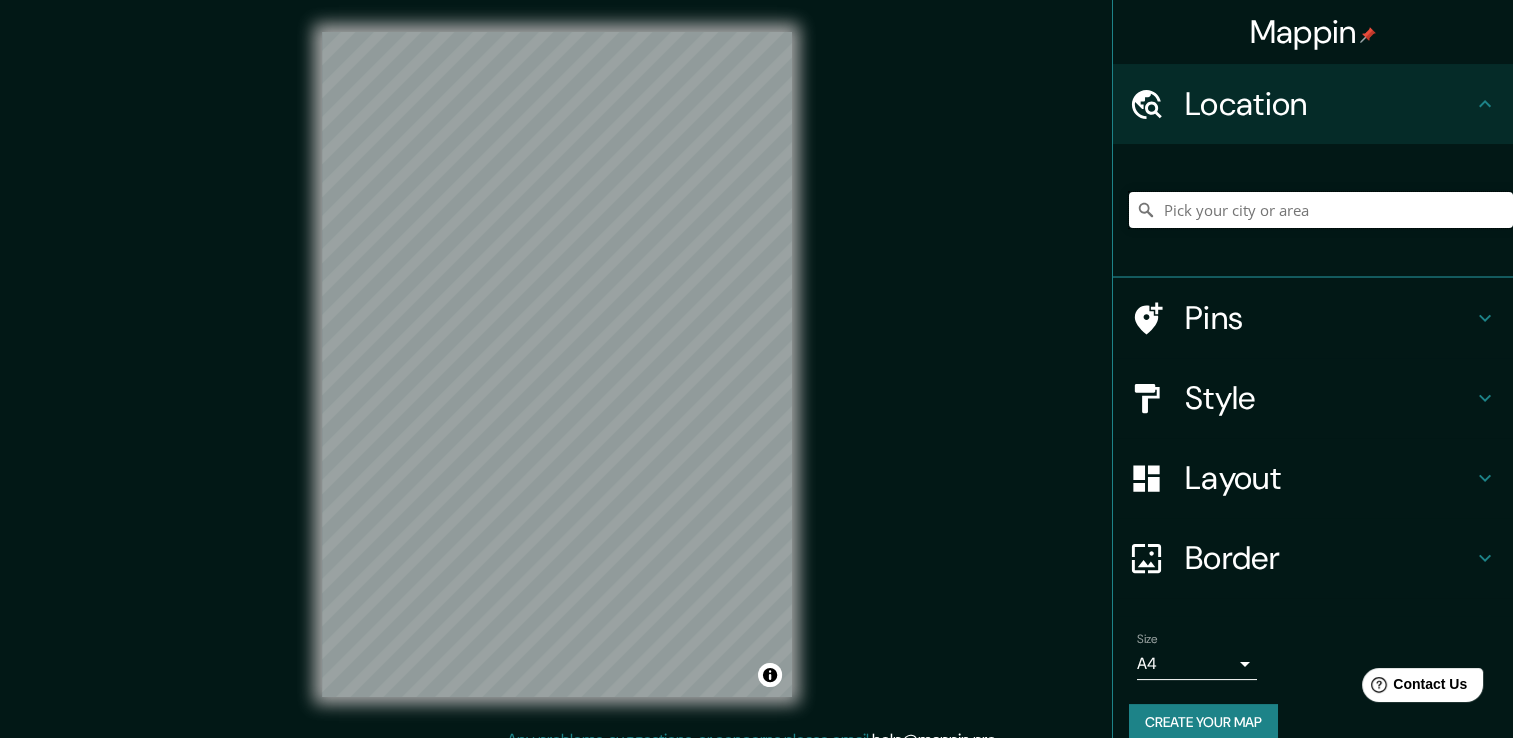 click at bounding box center (1321, 210) 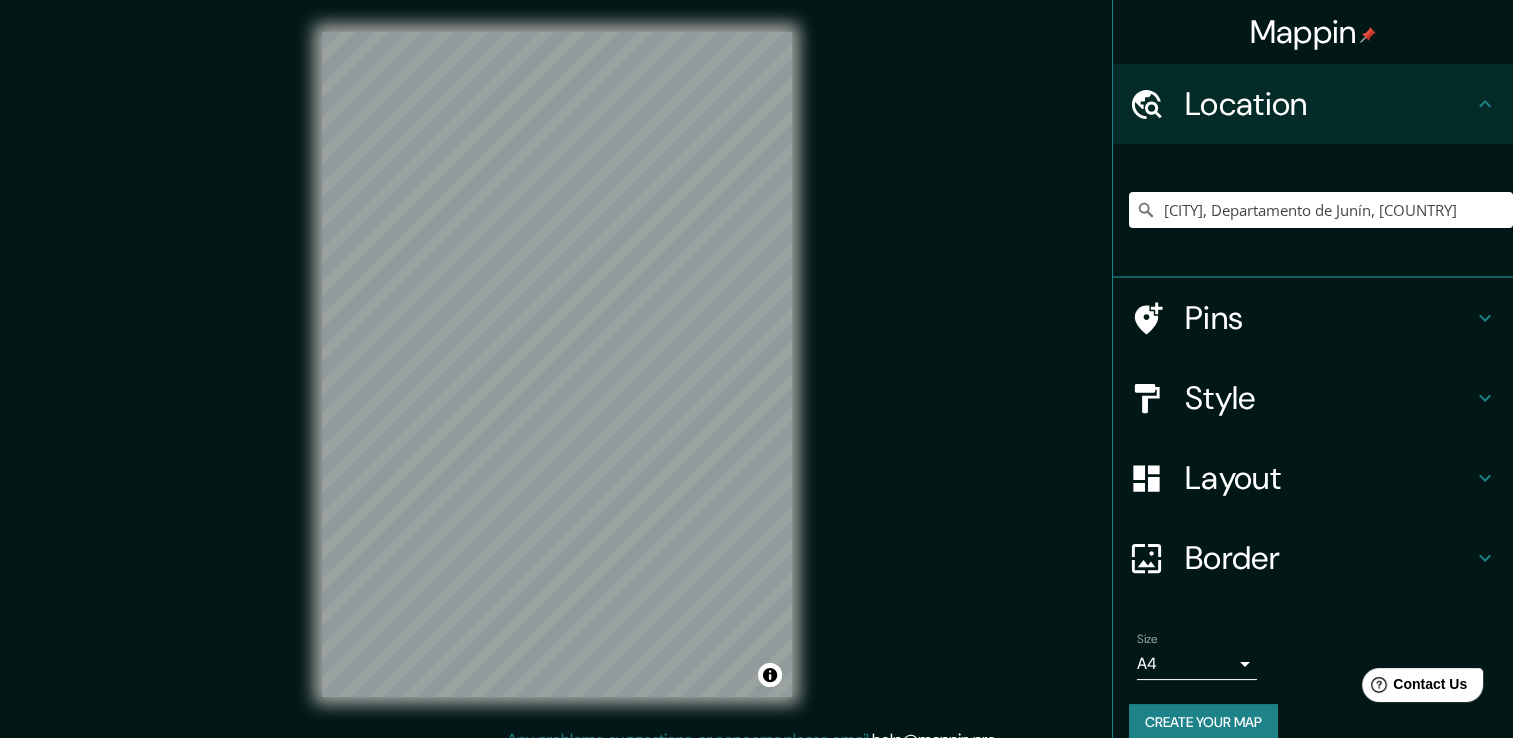 click on "Mappin Location Huancayo, Departamento de Junín, Perú Pins Style Layout Border Choose a border.  Hint : you can make layers of the frame opaque to create some cool effects. None Simple Transparent Fancy Size A4 single Create your map © Mapbox   © OpenStreetMap   Improve this map Any problems, suggestions, or concerns please email    help@mappin.pro . . ." at bounding box center [756, 380] 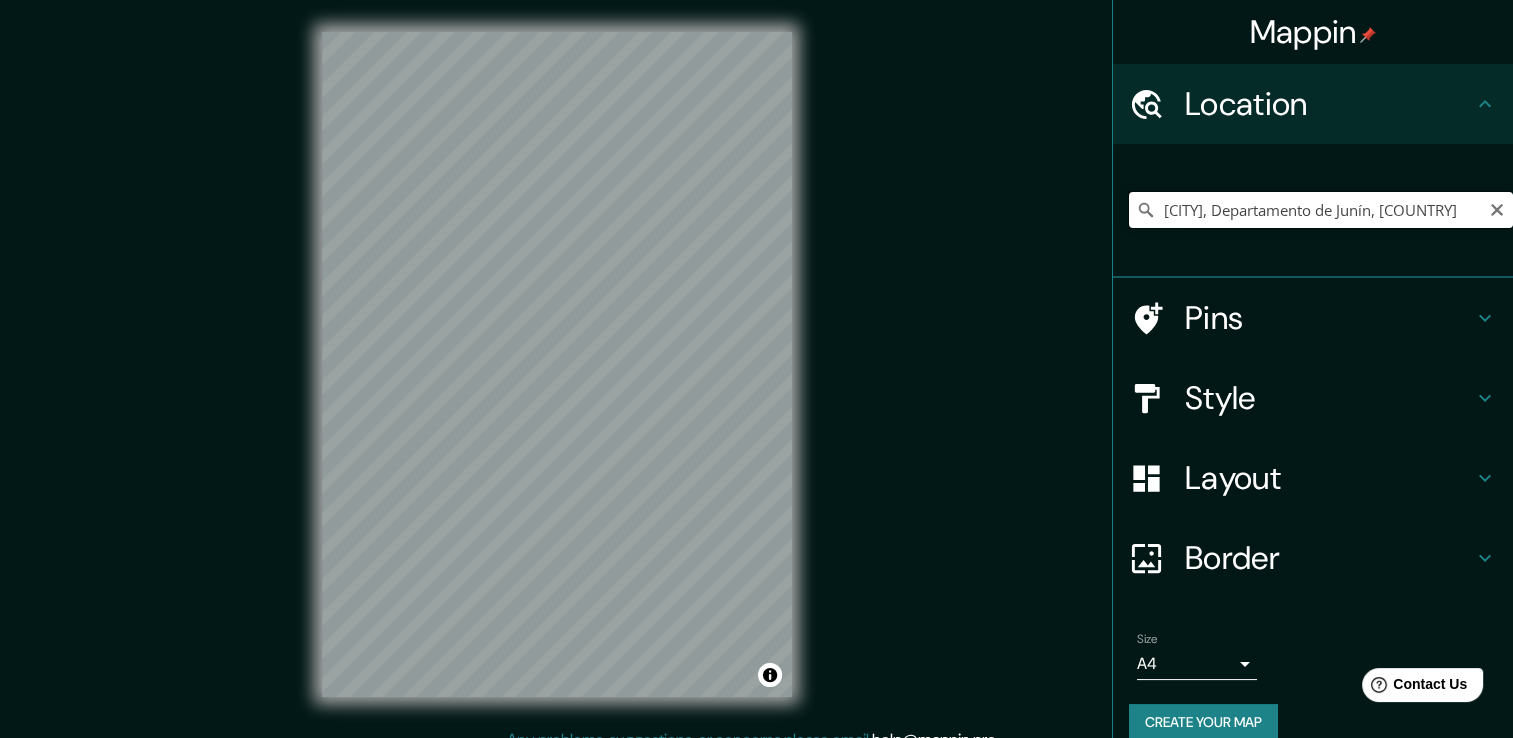 click on "[CITY], Departamento de Junín, [COUNTRY]" at bounding box center (1321, 210) 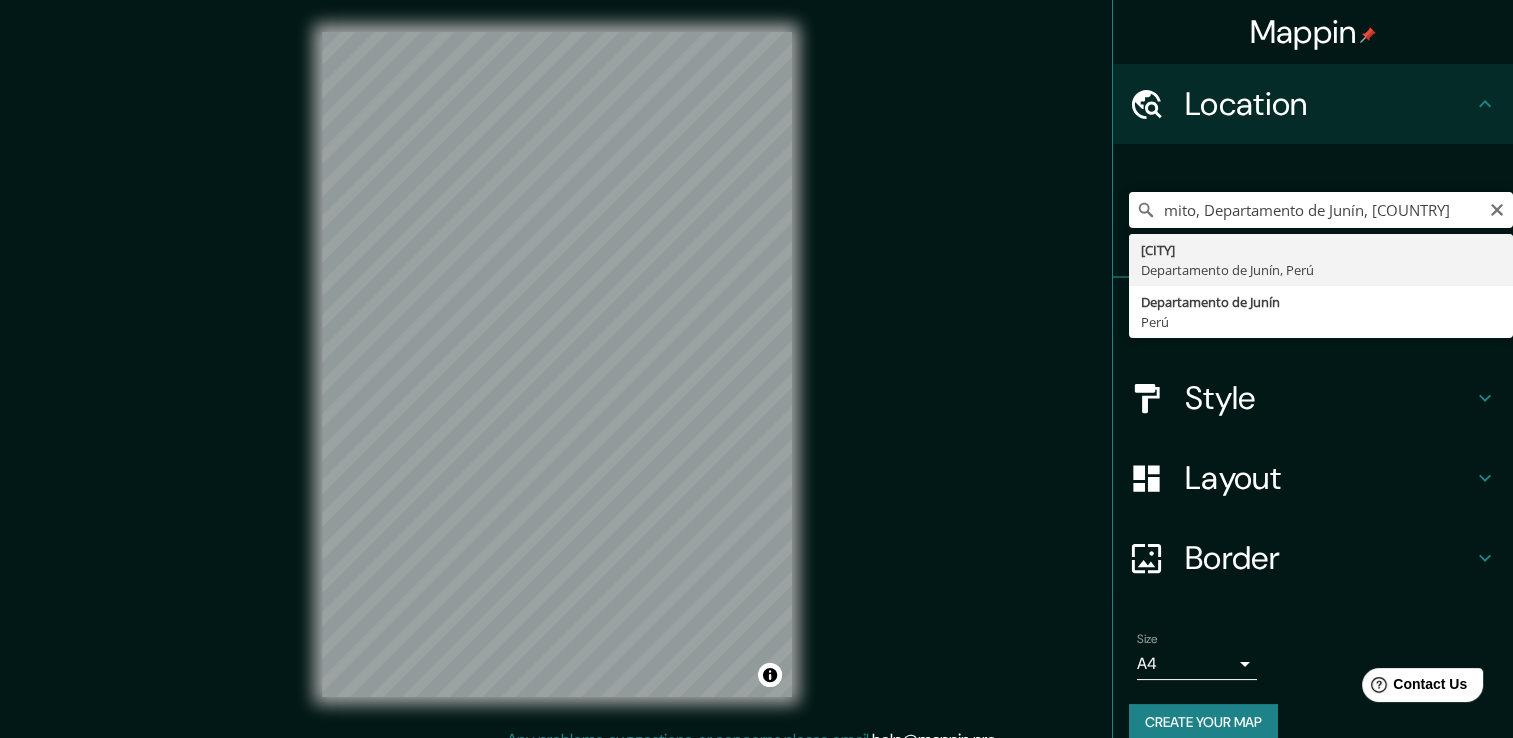 type on "[CITY], Departamento de Junín, [COUNTRY]" 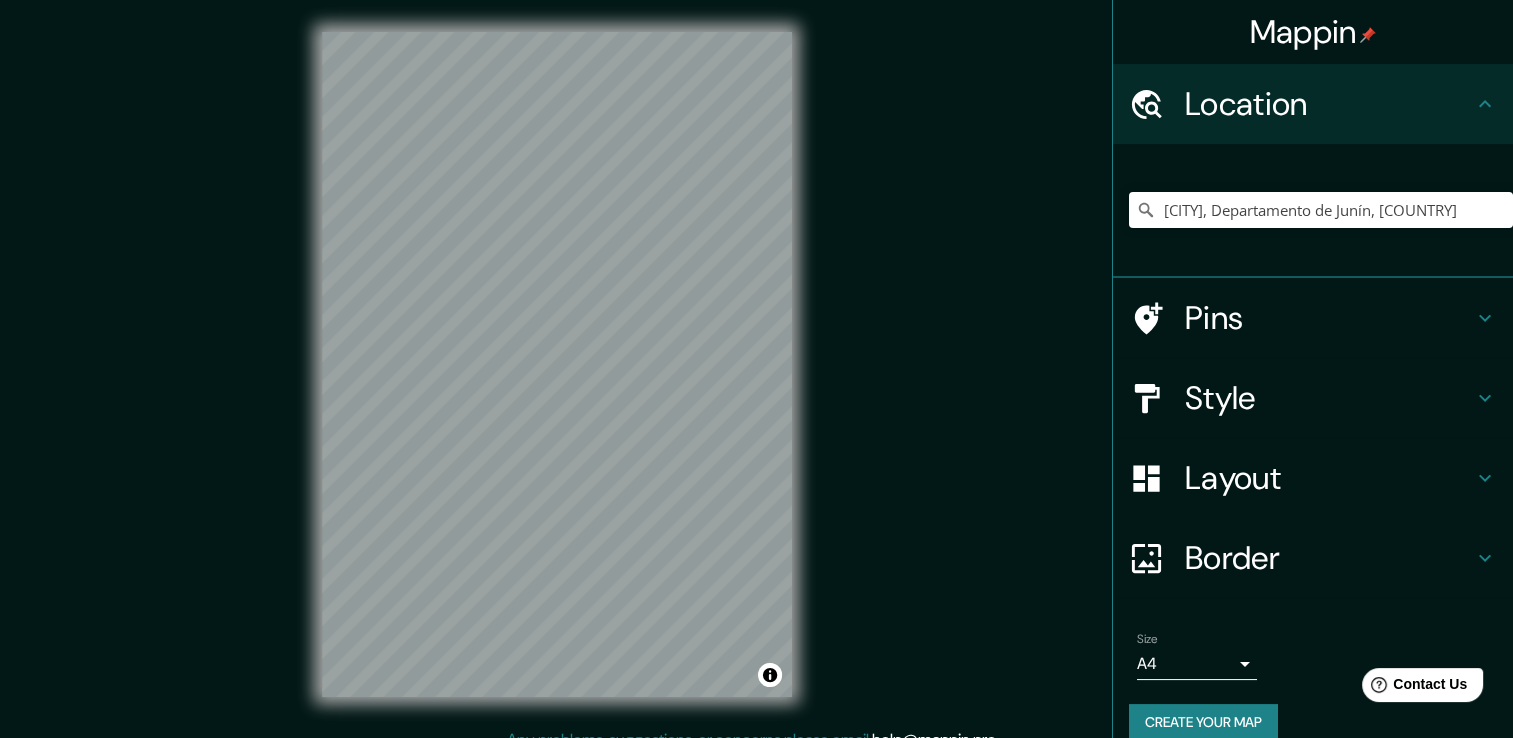 click on "Mappin Location Mito, Departamento de Junín, Perú Pins Style Layout Border Choose a border.  Hint : you can make layers of the frame opaque to create some cool effects. None Simple Transparent Fancy Size A4 single Create your map © Mapbox   © OpenStreetMap   Improve this map Any problems, suggestions, or concerns please email    help@mappin.pro . . ." at bounding box center [756, 380] 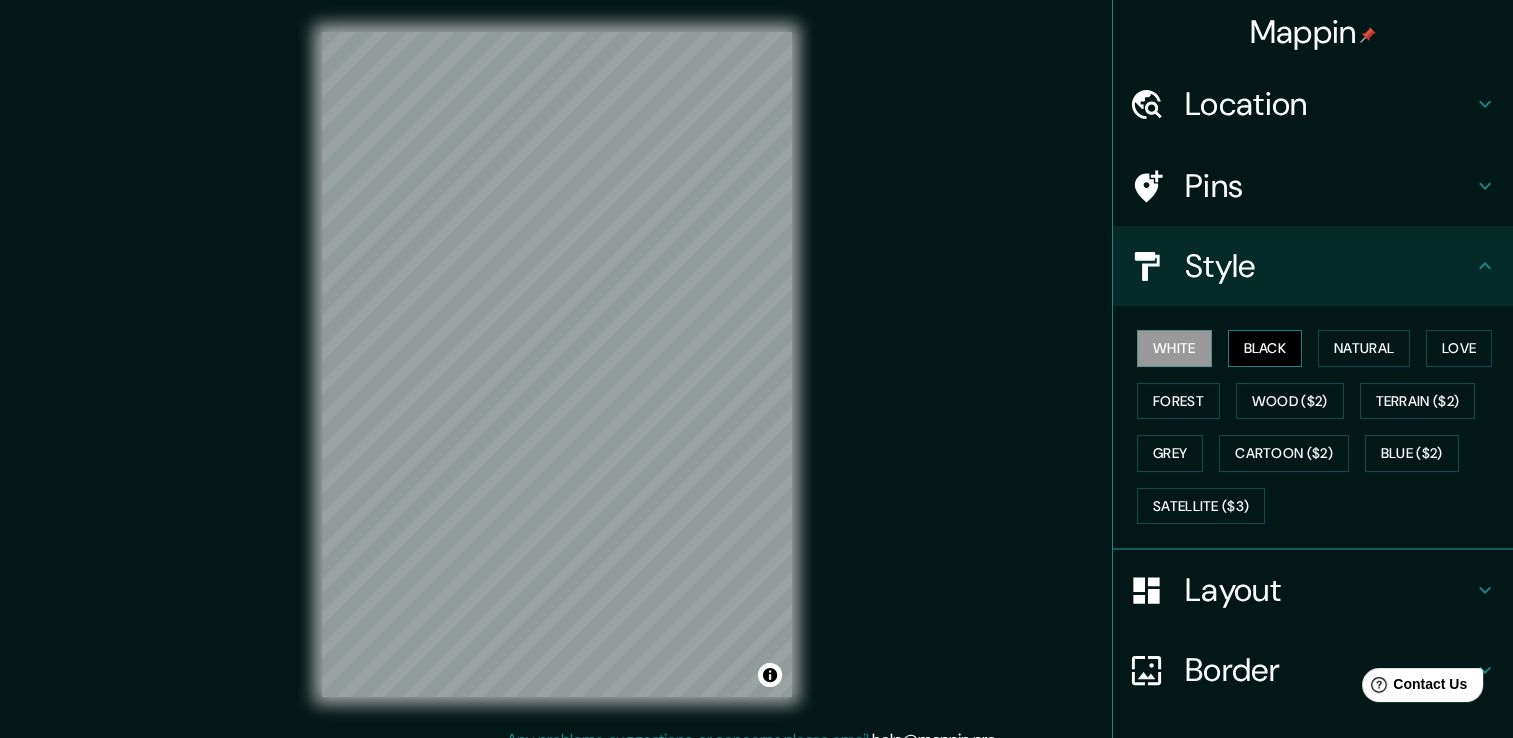 click on "Black" at bounding box center (1265, 348) 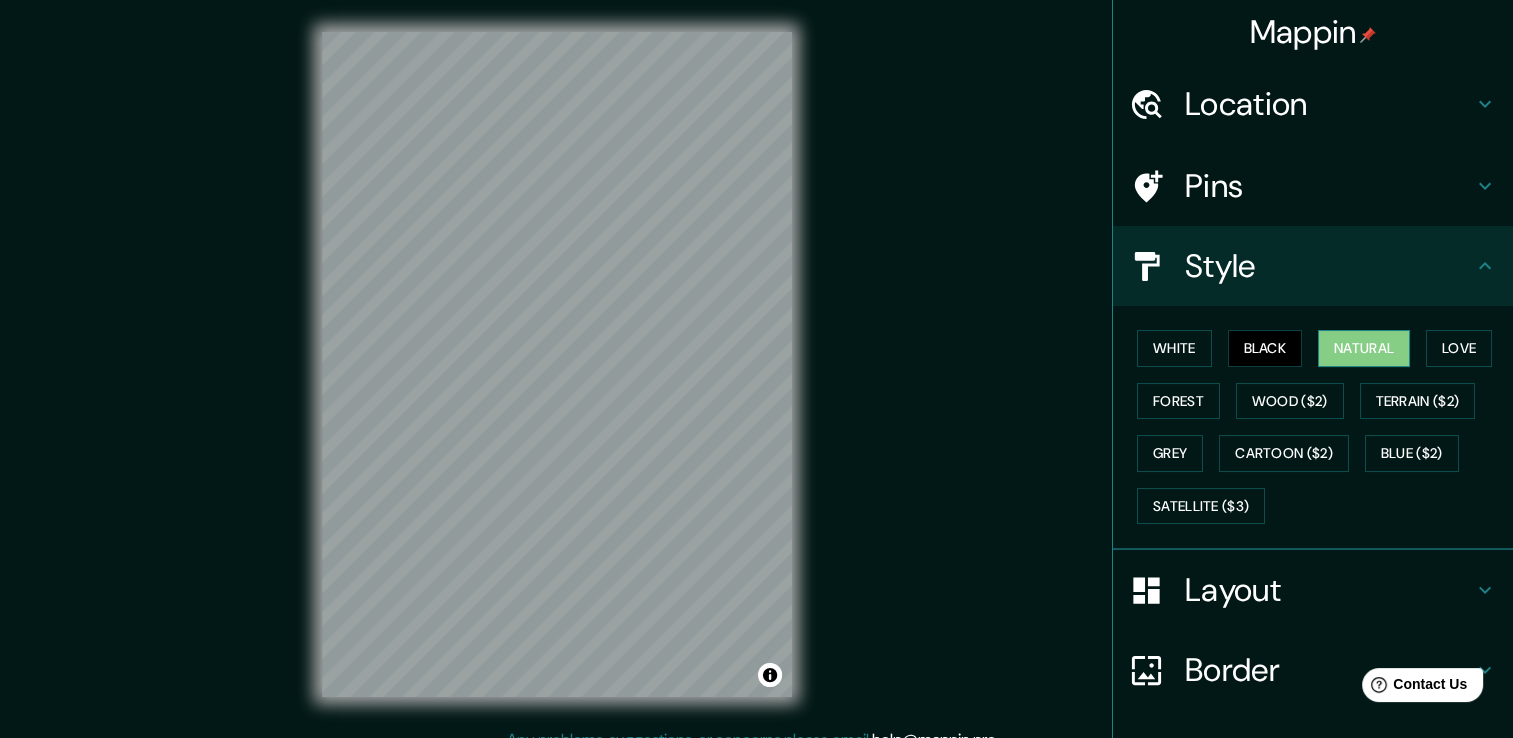 click on "Natural" at bounding box center [1364, 348] 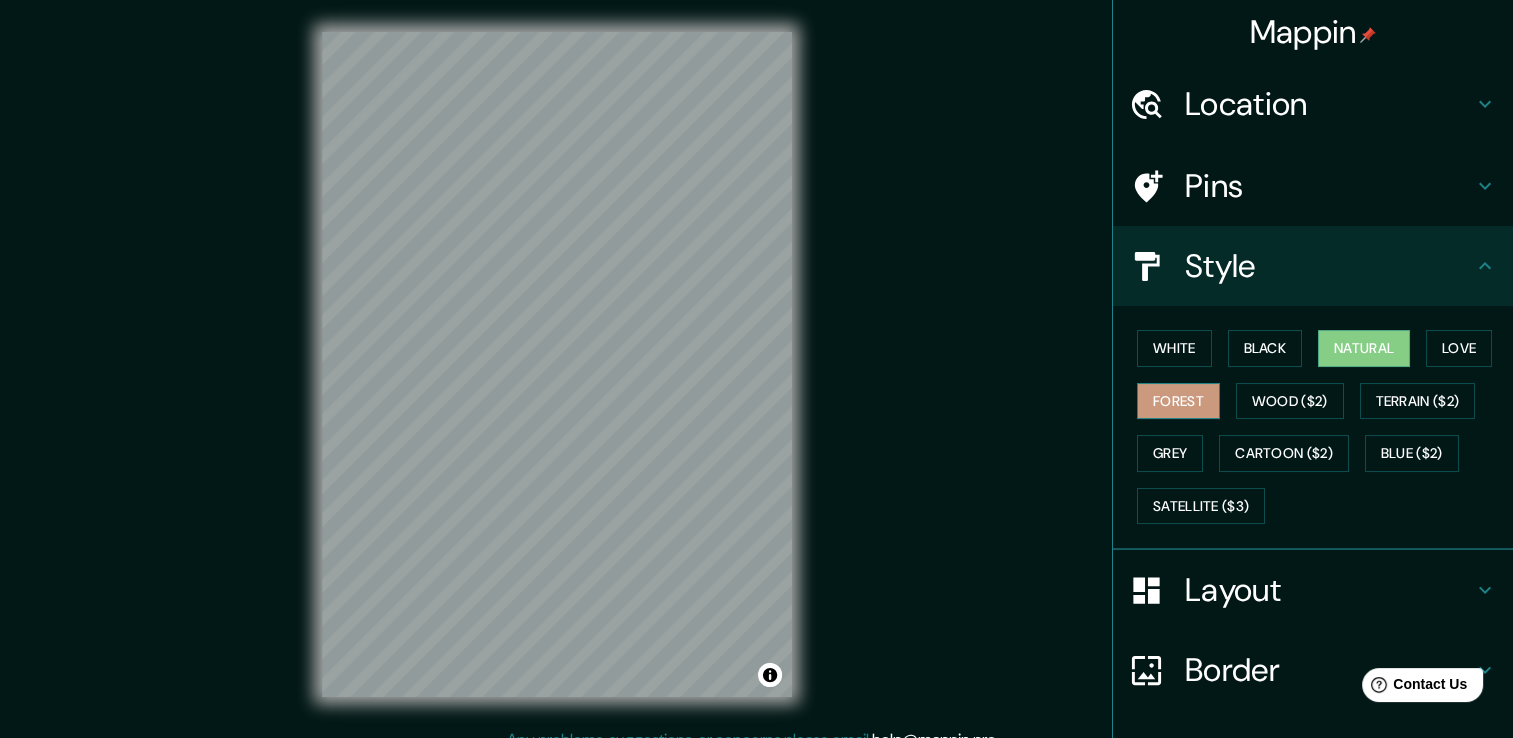 click on "Forest" at bounding box center (1178, 401) 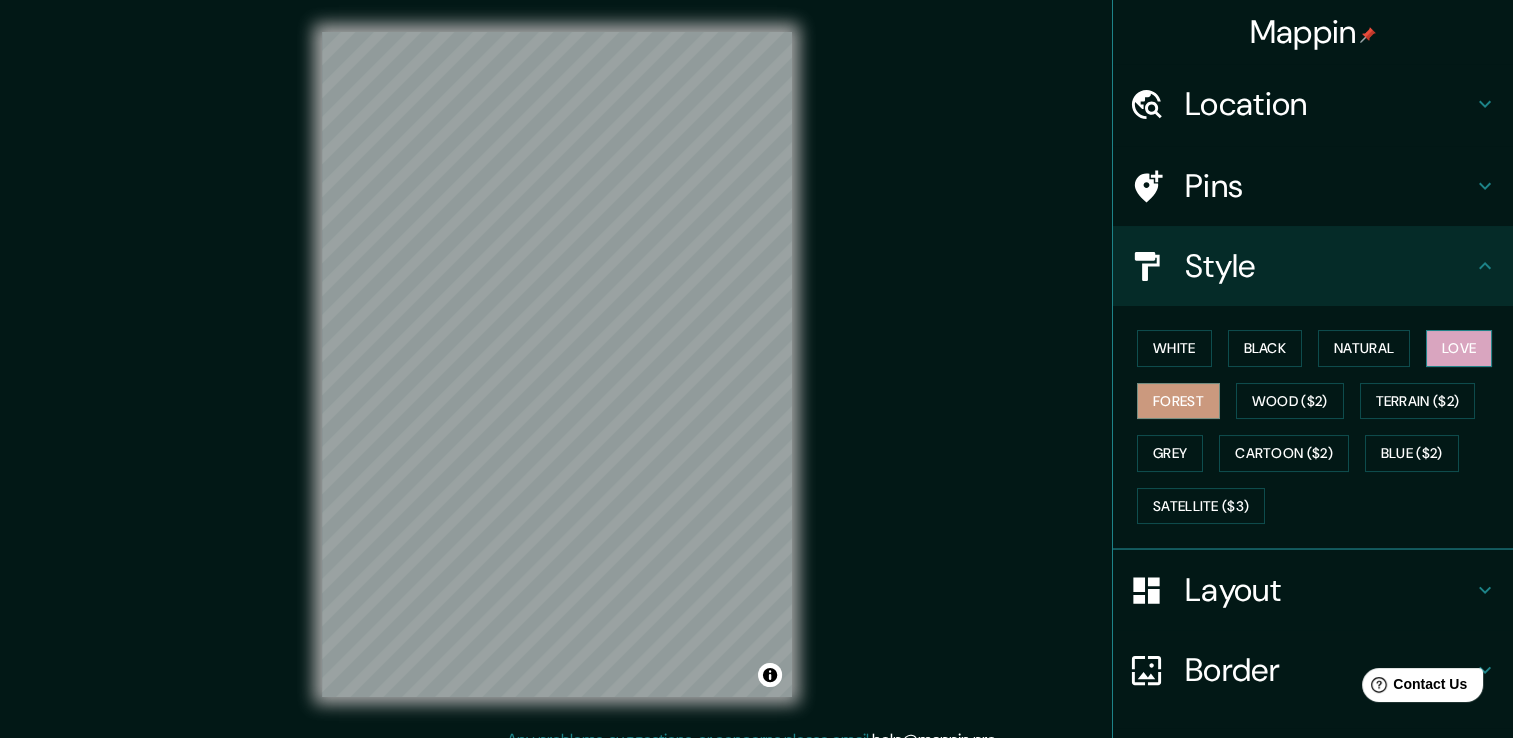 click on "Love" at bounding box center [1459, 348] 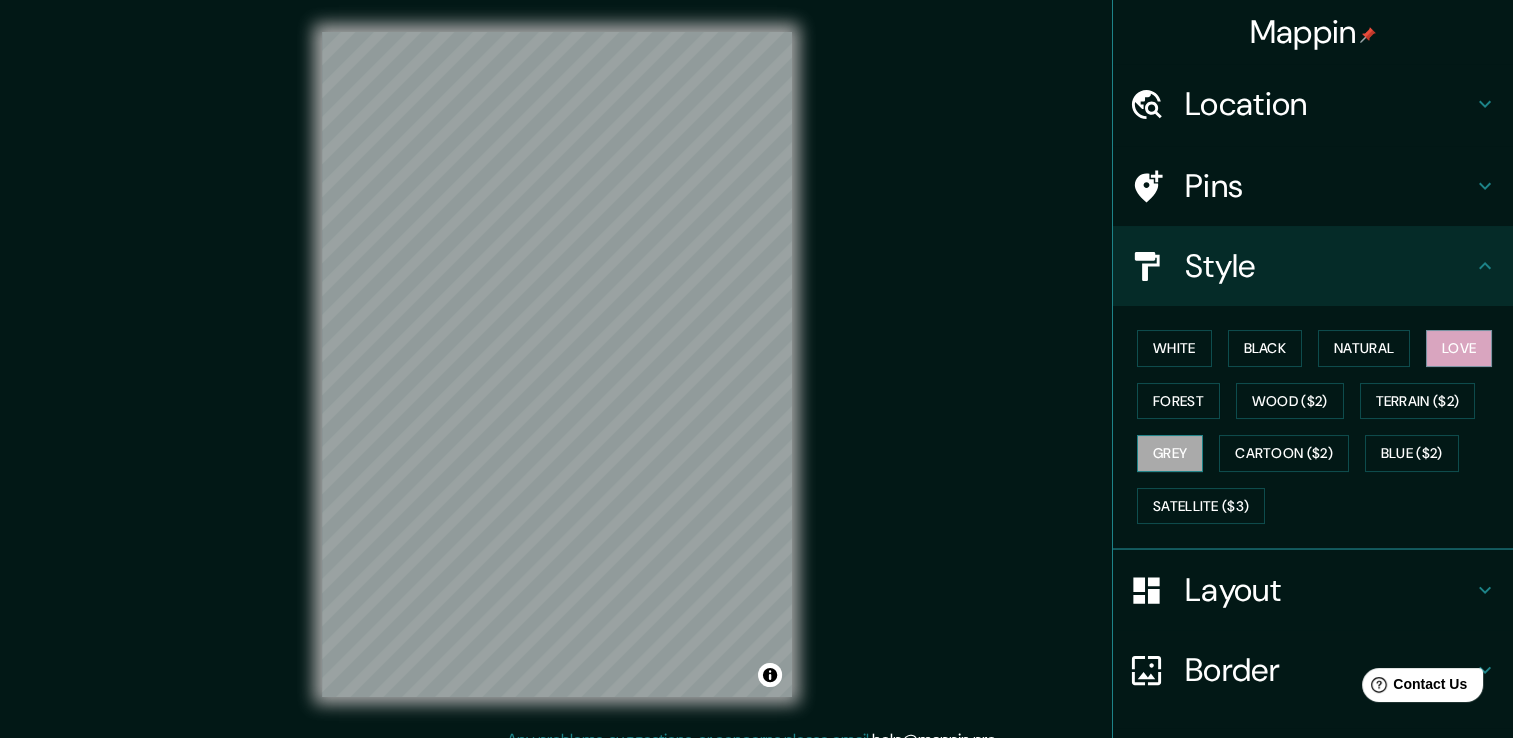 click on "Grey" at bounding box center (1170, 453) 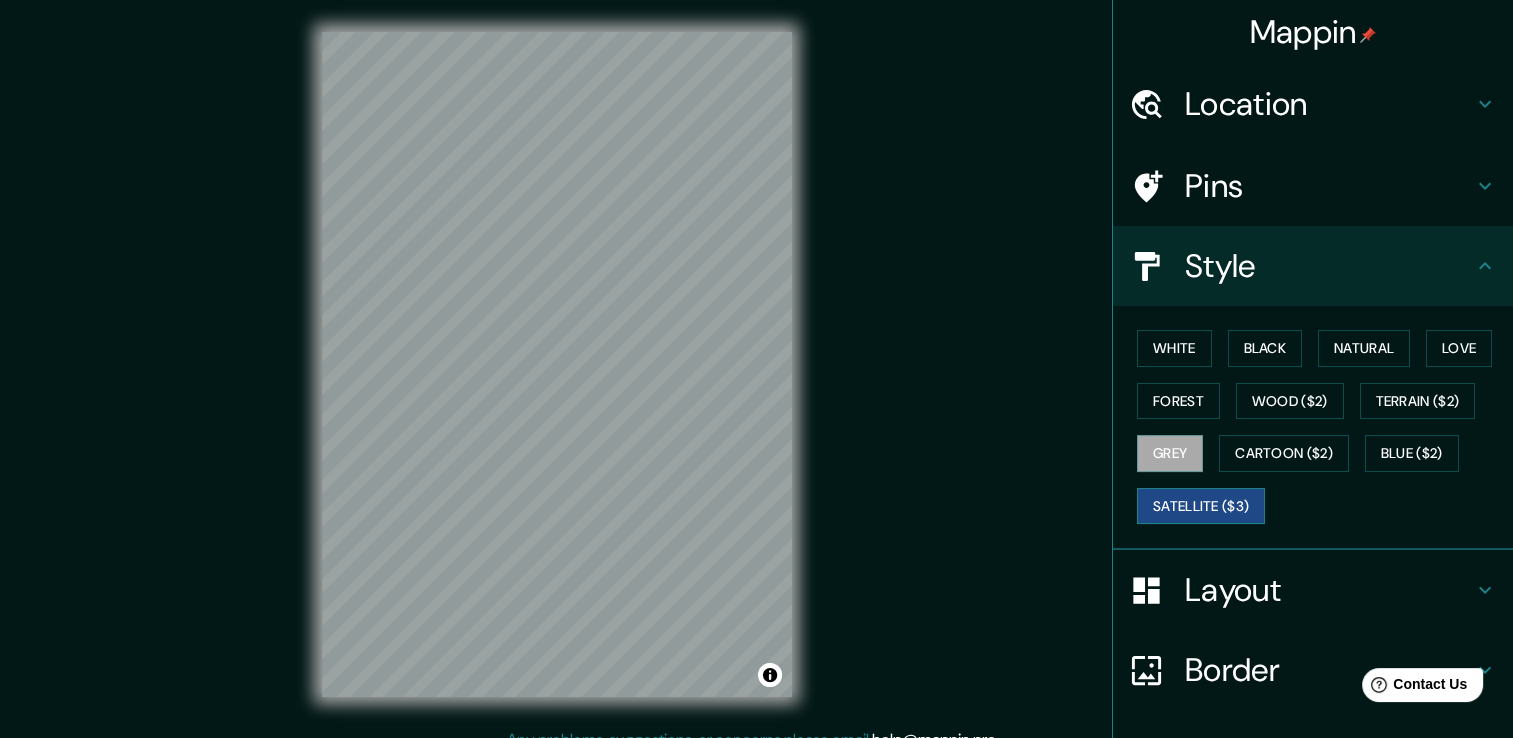 click on "Satellite ($3)" at bounding box center [1201, 506] 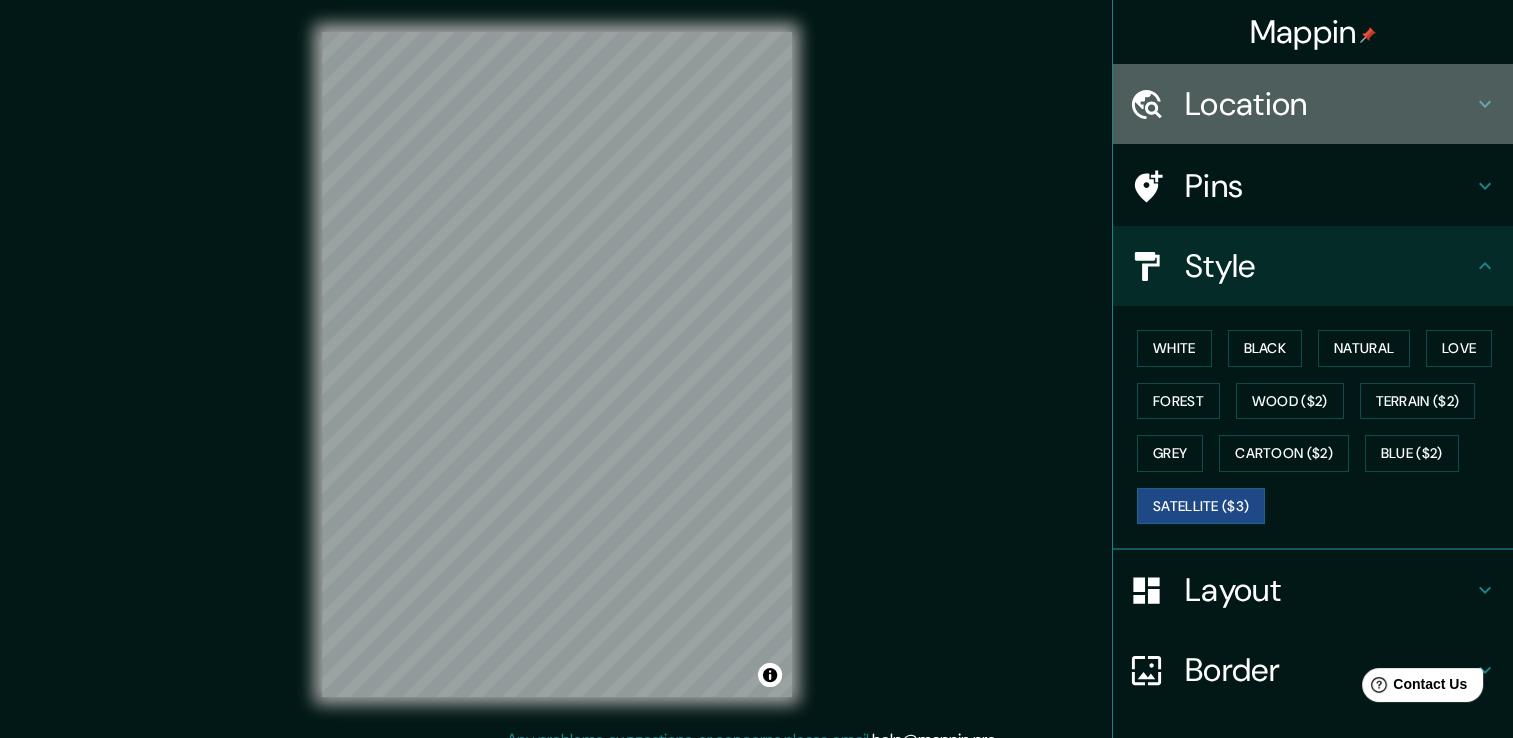 click on "Location" at bounding box center [1329, 104] 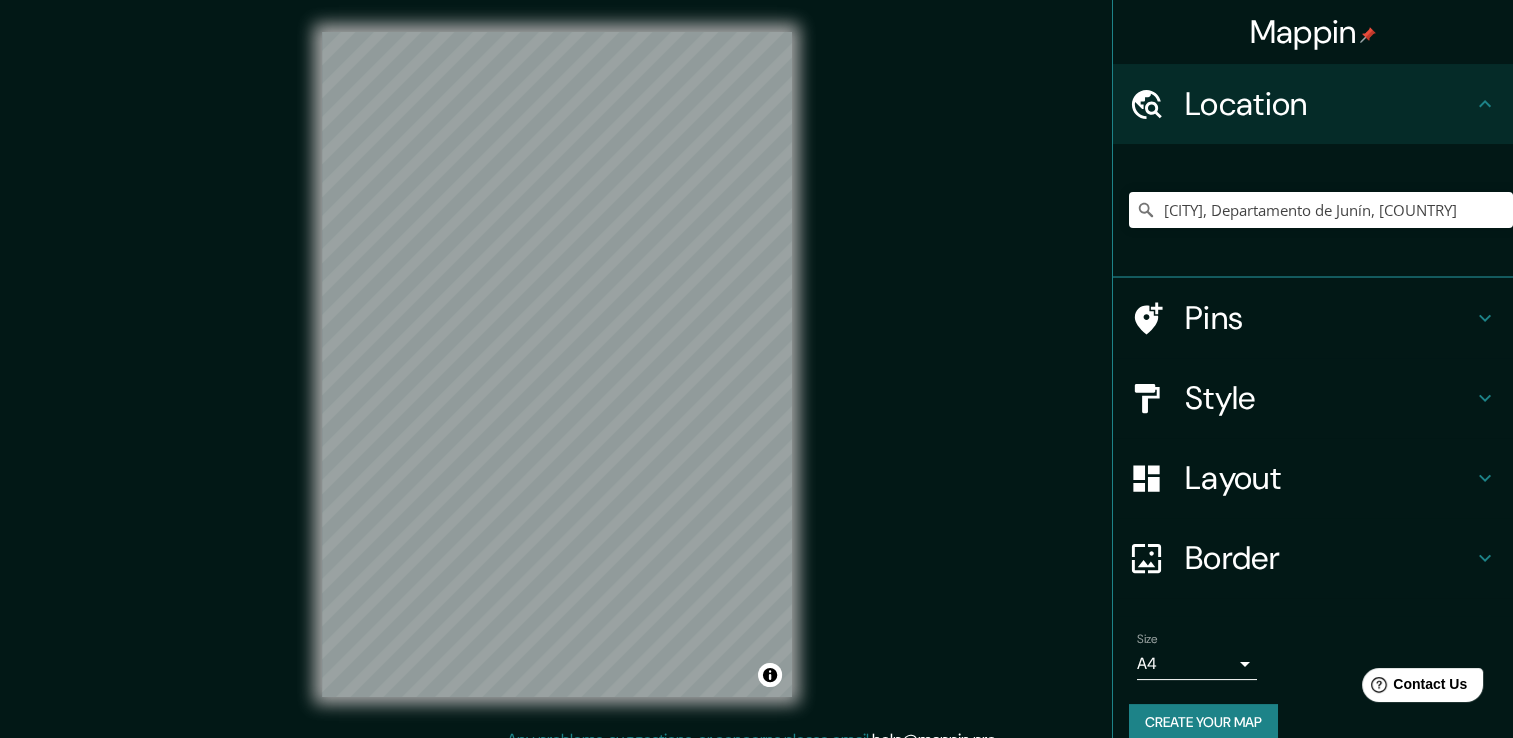 click on "Location" at bounding box center (1329, 104) 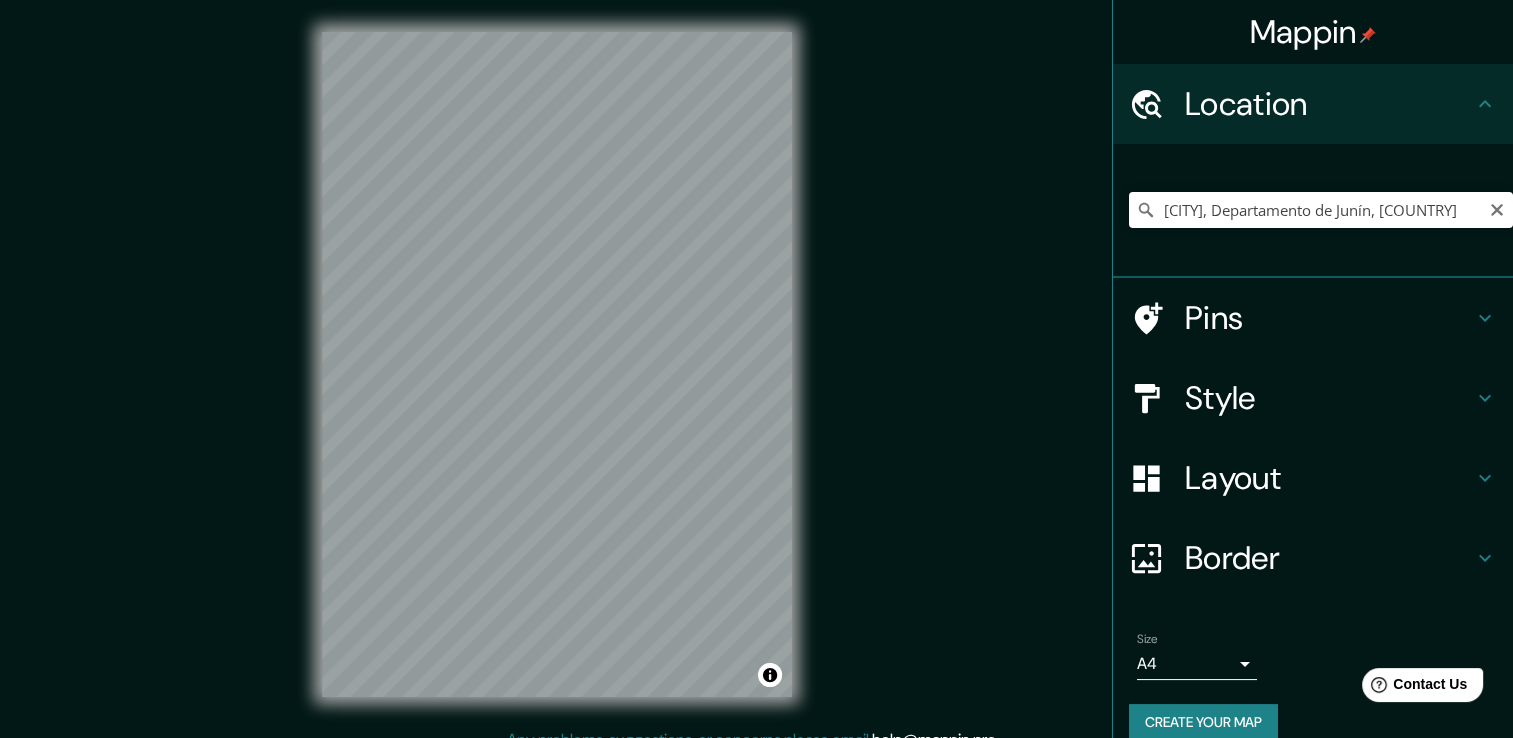 click on "Pins" at bounding box center (1329, 318) 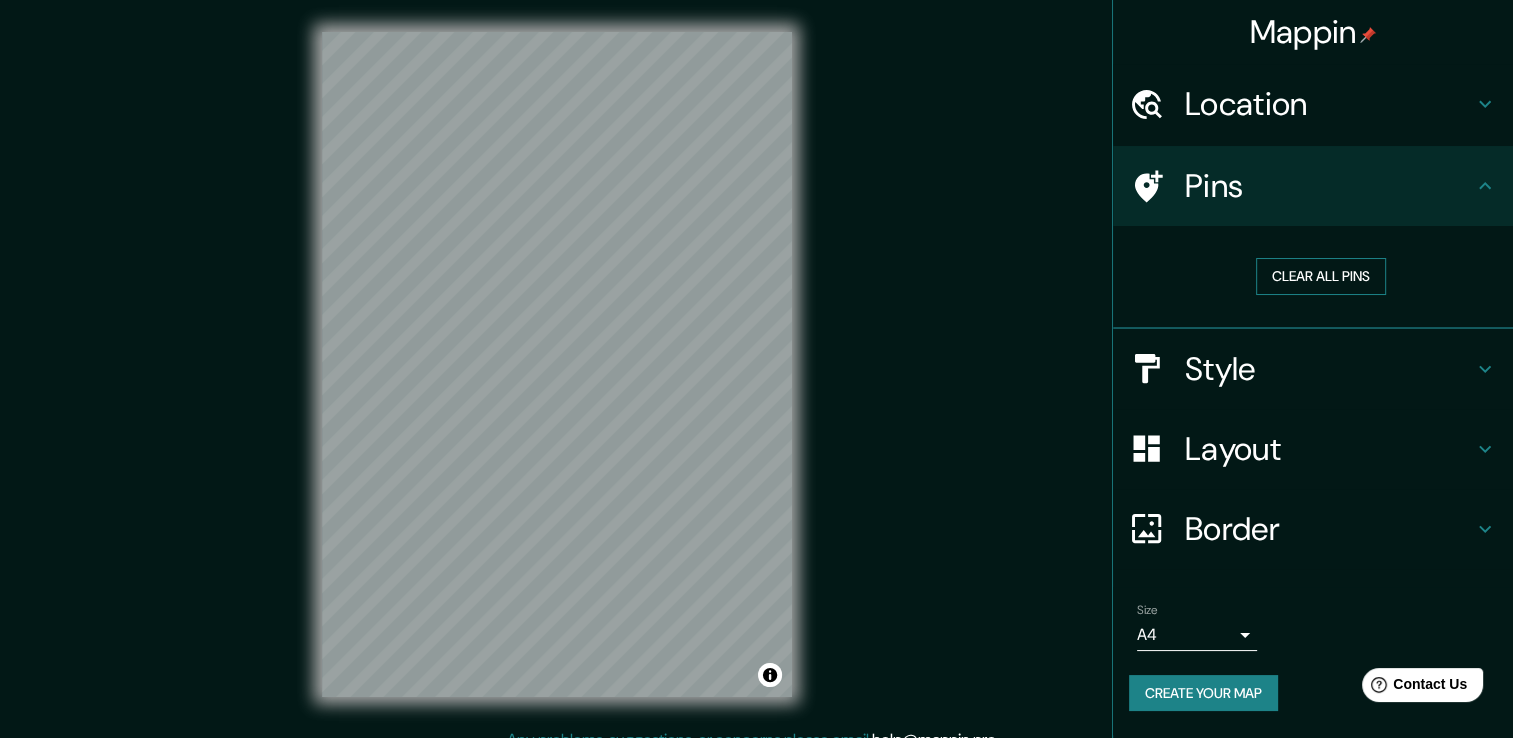 click on "Clear all pins" at bounding box center [1321, 276] 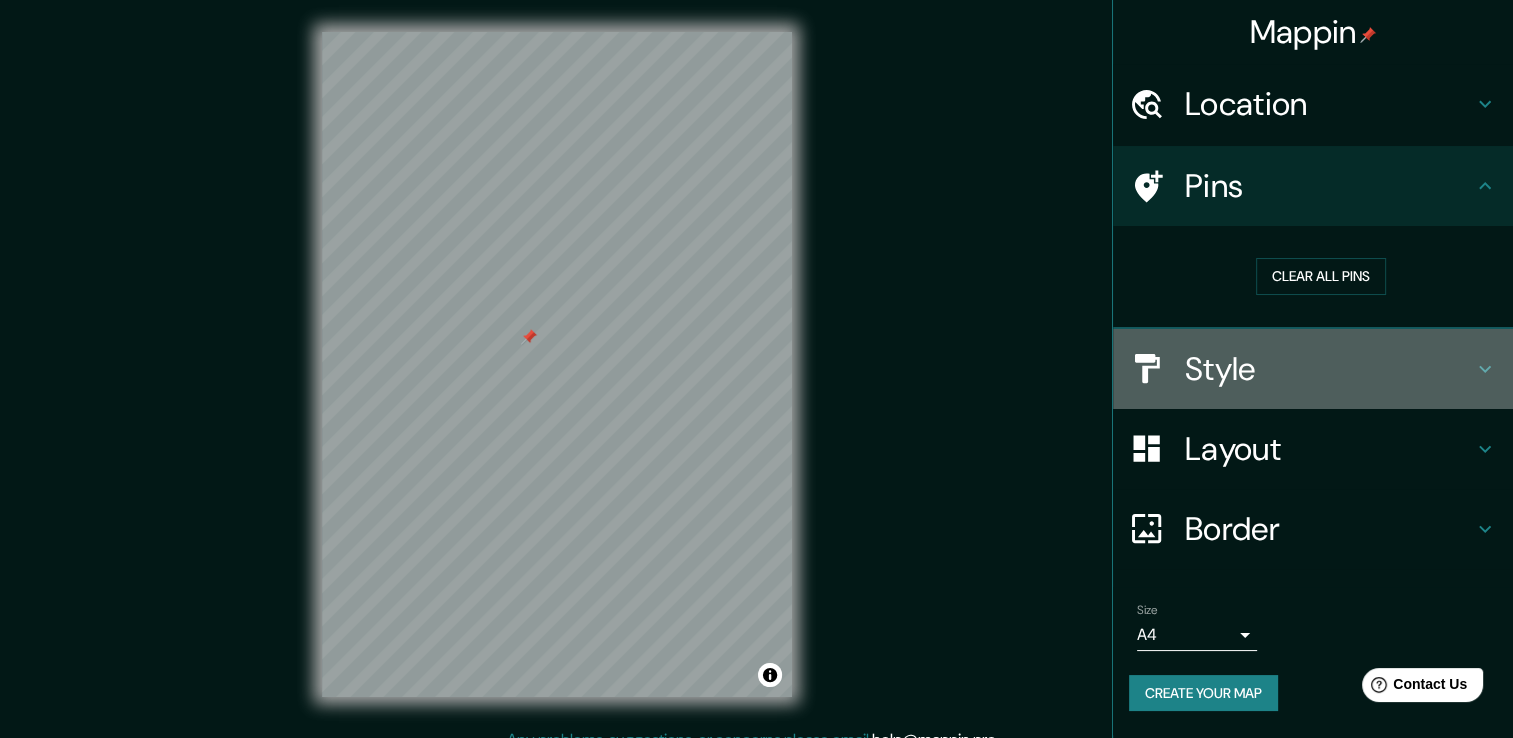 click on "Style" at bounding box center [1329, 369] 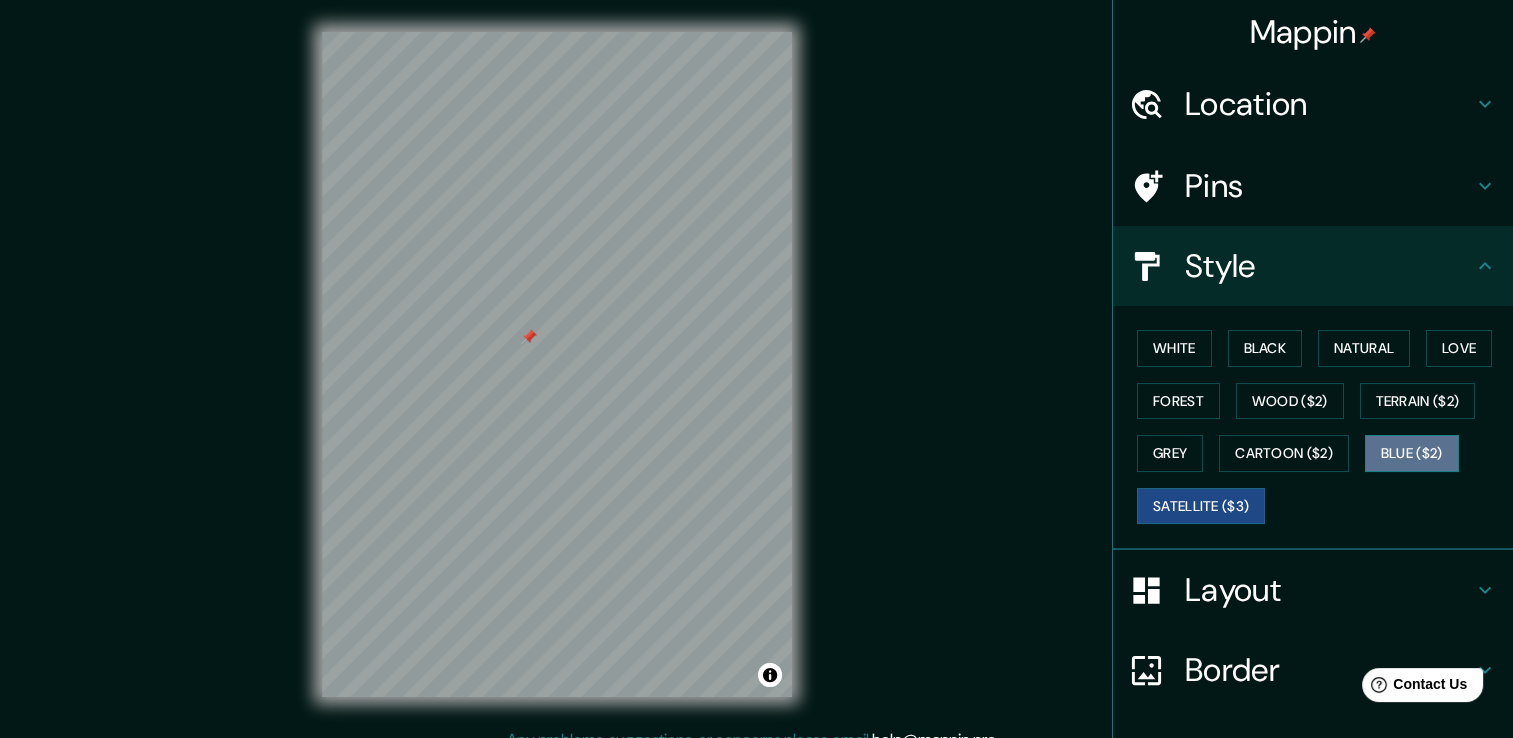 click on "Blue ($2)" at bounding box center [1412, 453] 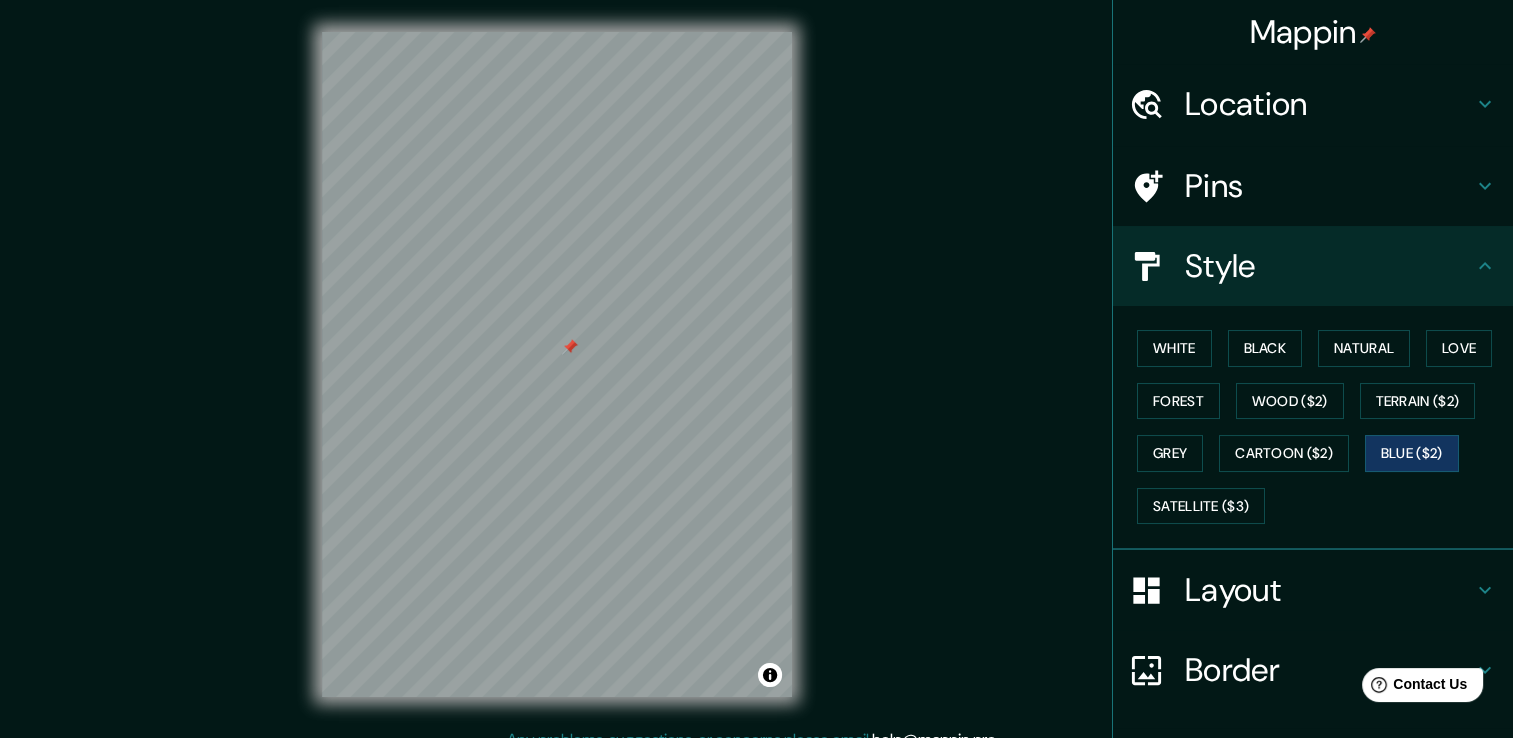 click at bounding box center [570, 347] 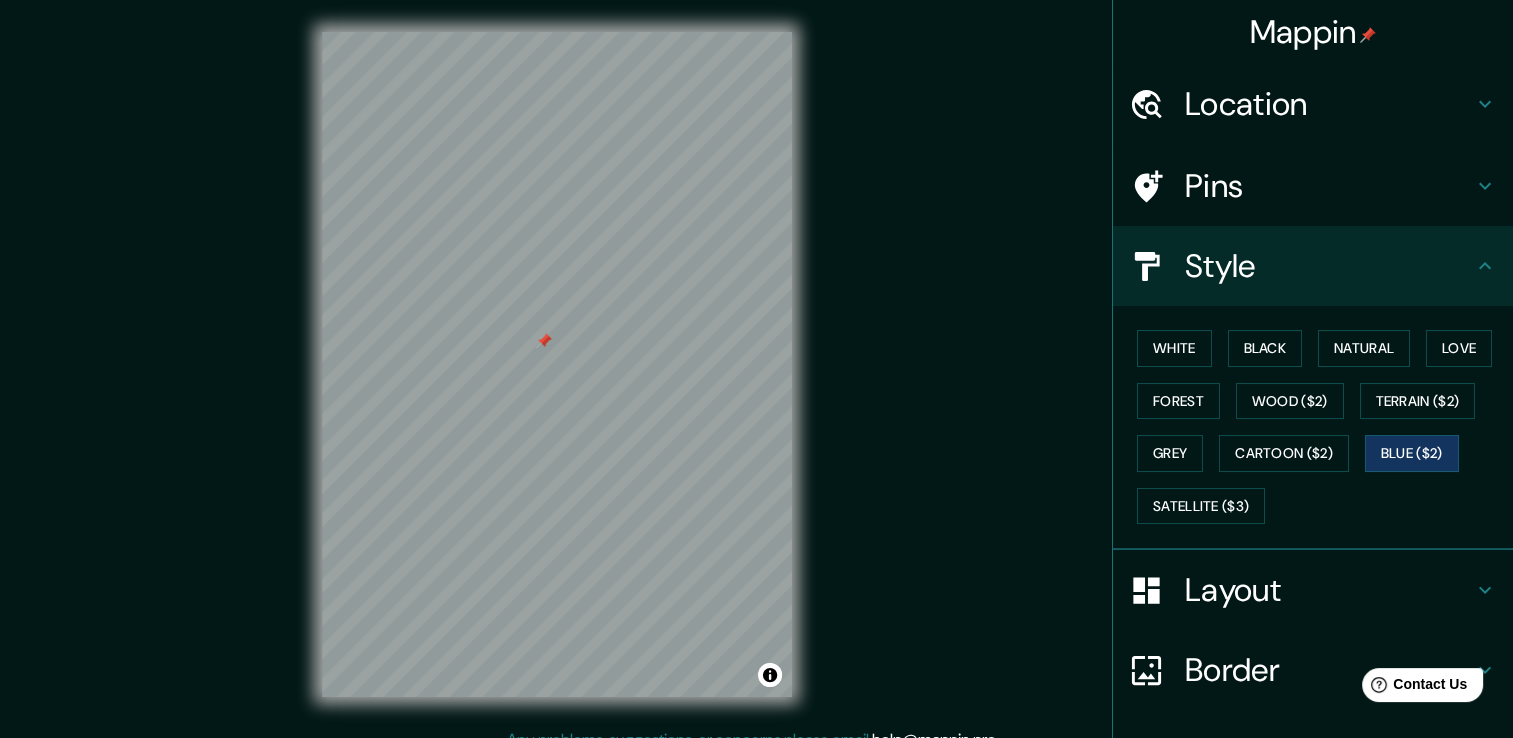 drag, startPoint x: 565, startPoint y: 339, endPoint x: 556, endPoint y: 345, distance: 10.816654 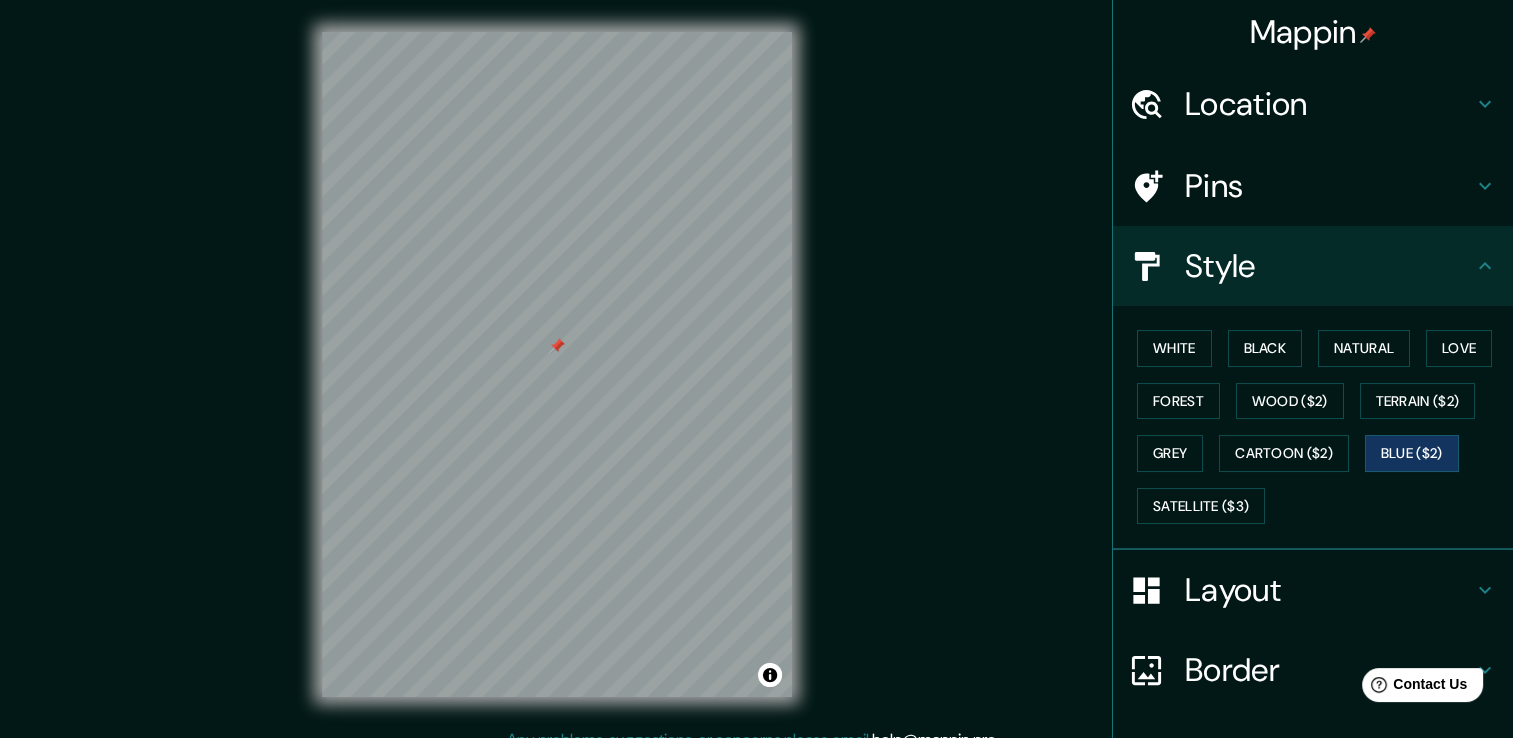 click on "Pins" at bounding box center (1329, 186) 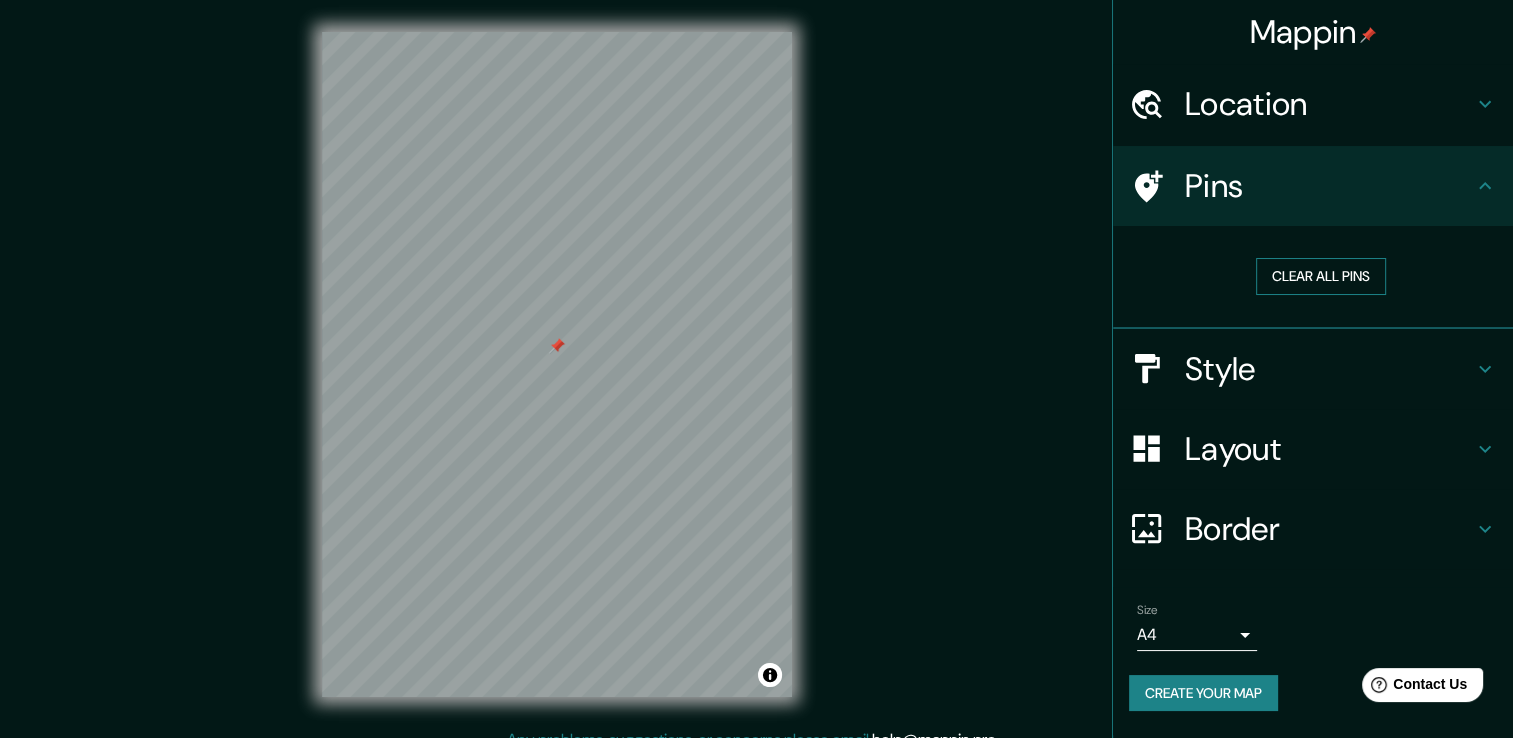 click on "Clear all pins" at bounding box center (1321, 276) 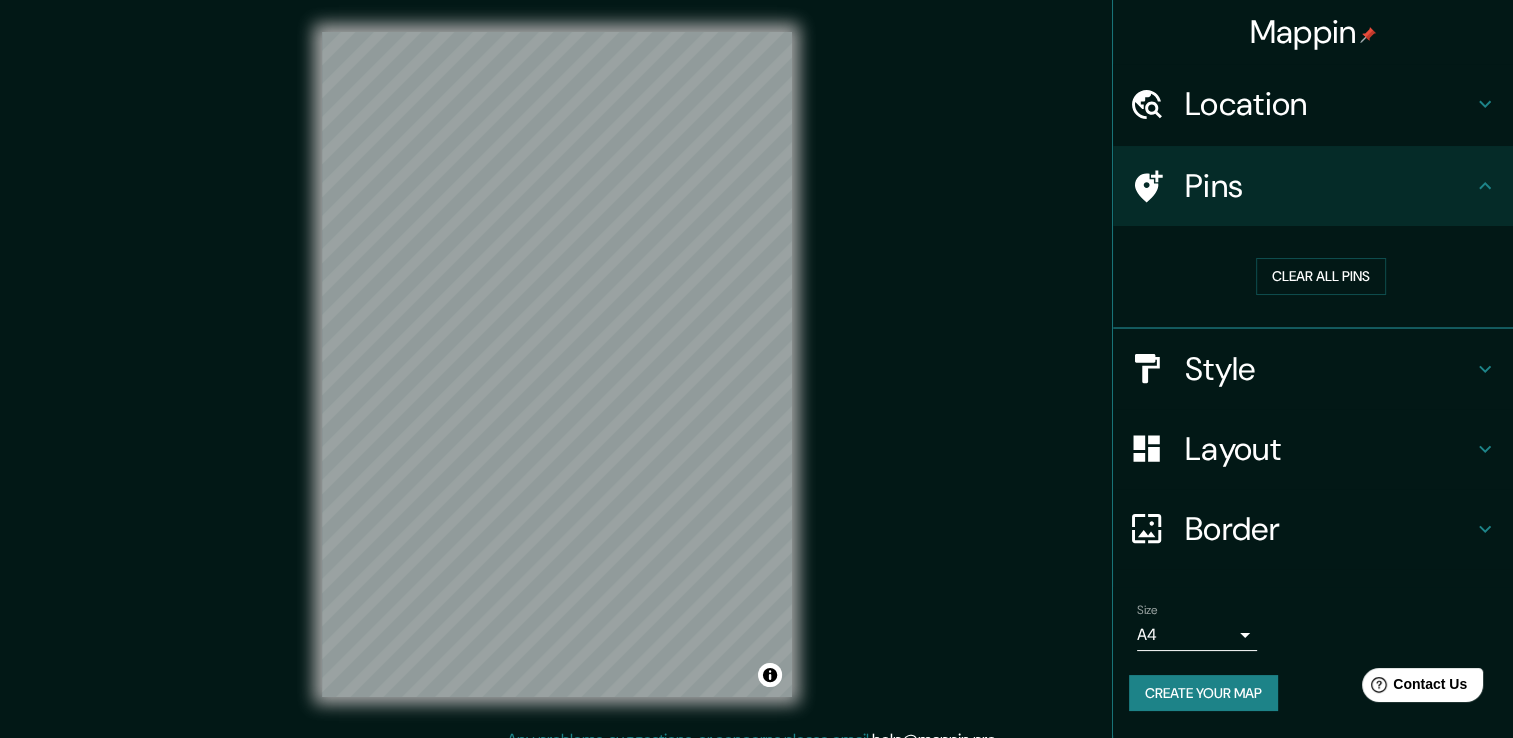 click on "Pins" at bounding box center [1313, 186] 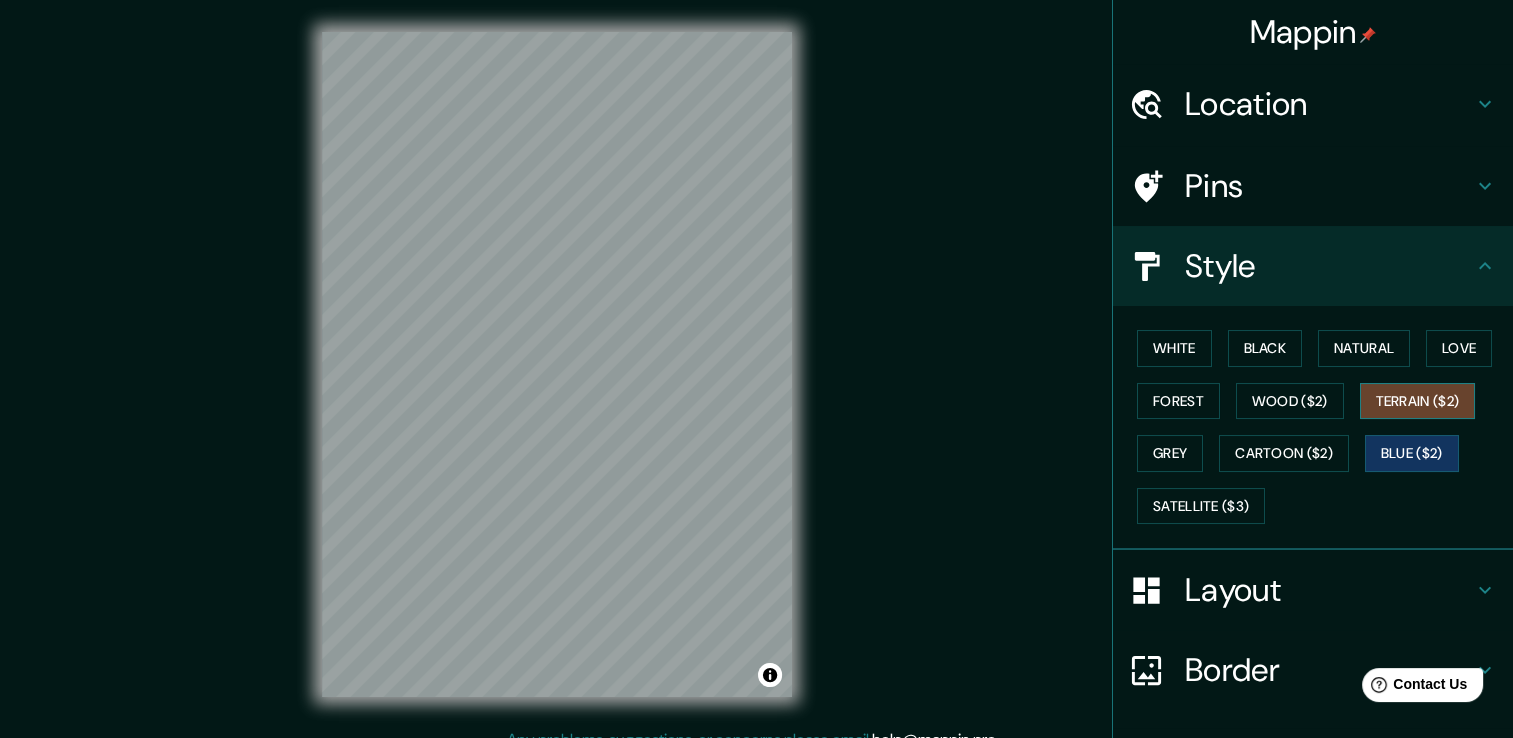 click on "Terrain ($2)" at bounding box center (1418, 401) 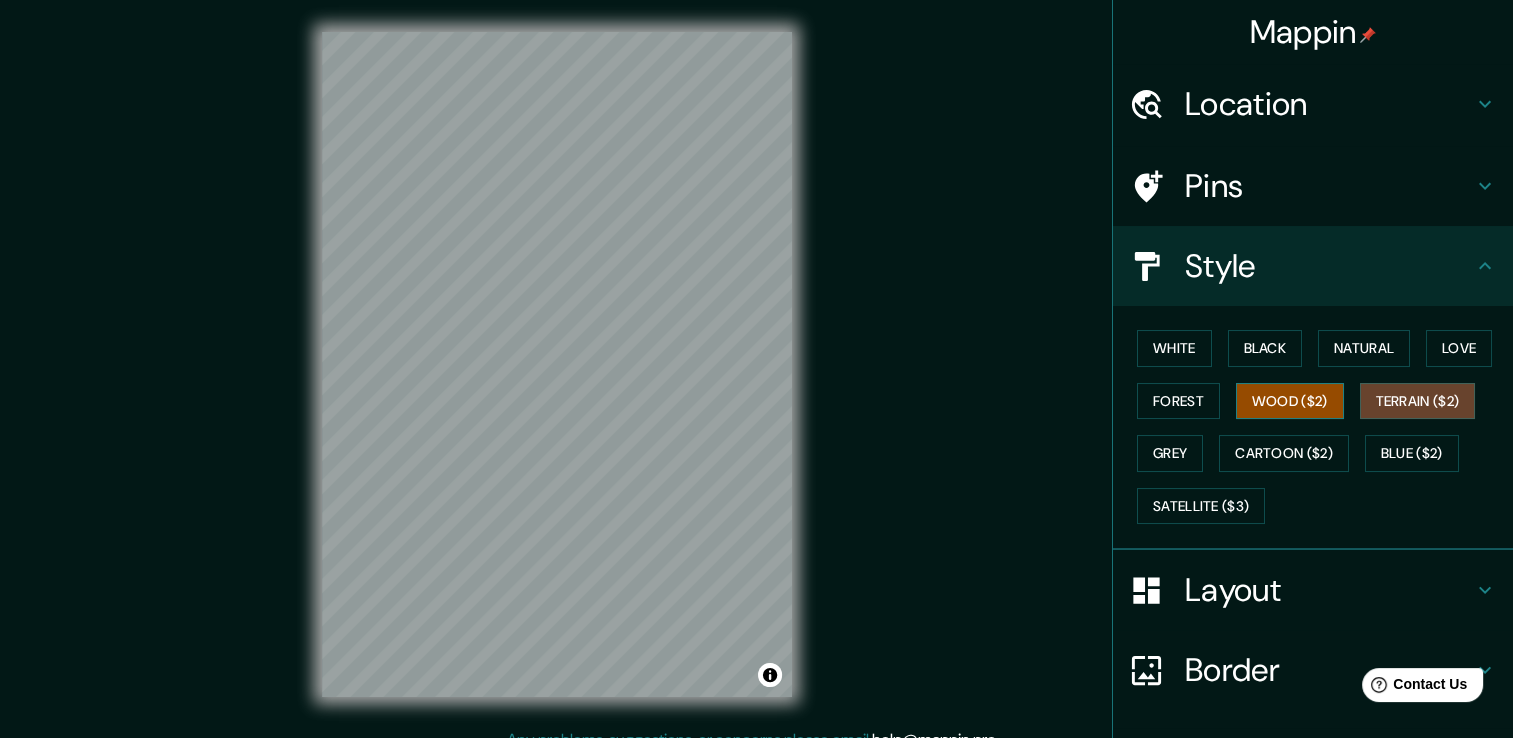 click on "Wood ($2)" at bounding box center (1290, 401) 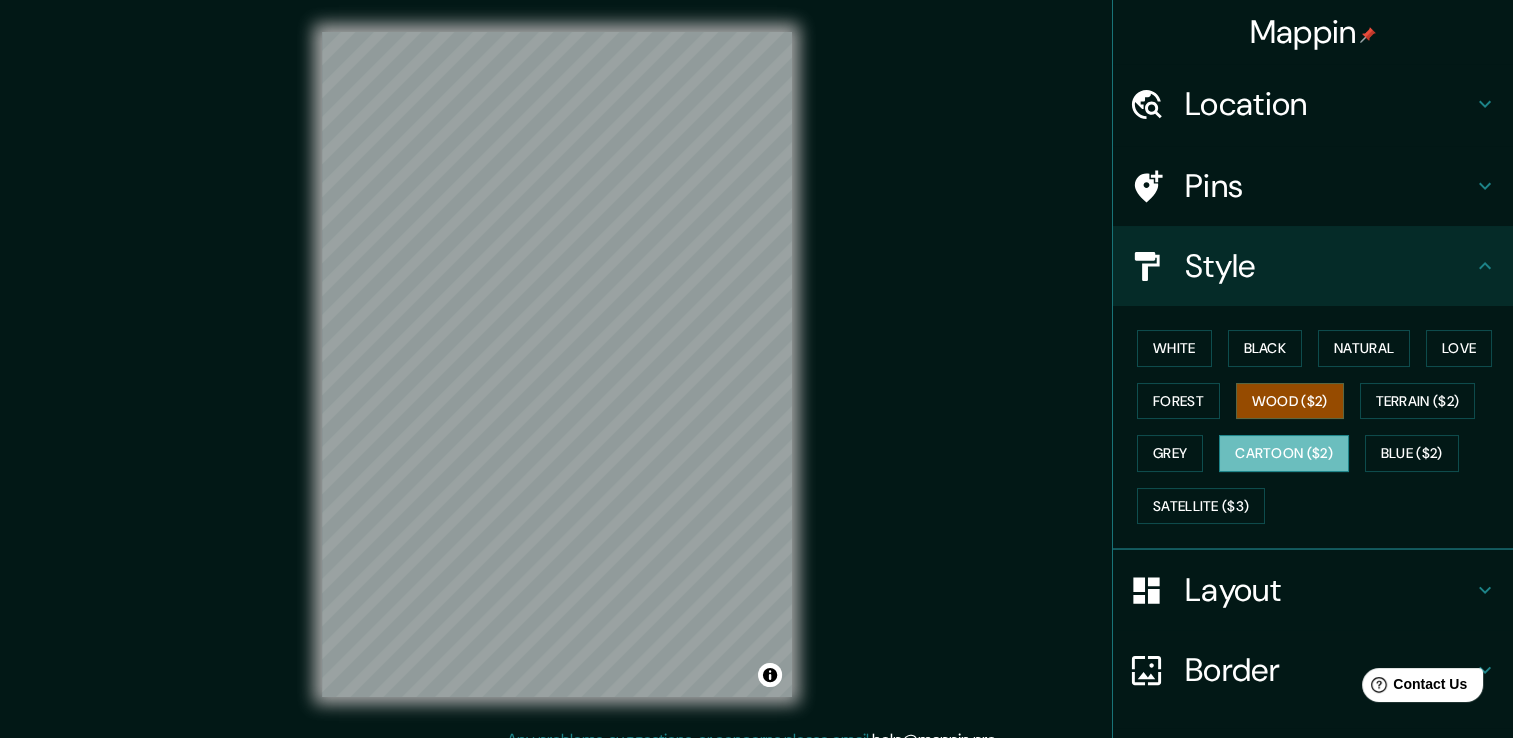 click on "Cartoon ($2)" at bounding box center [1284, 453] 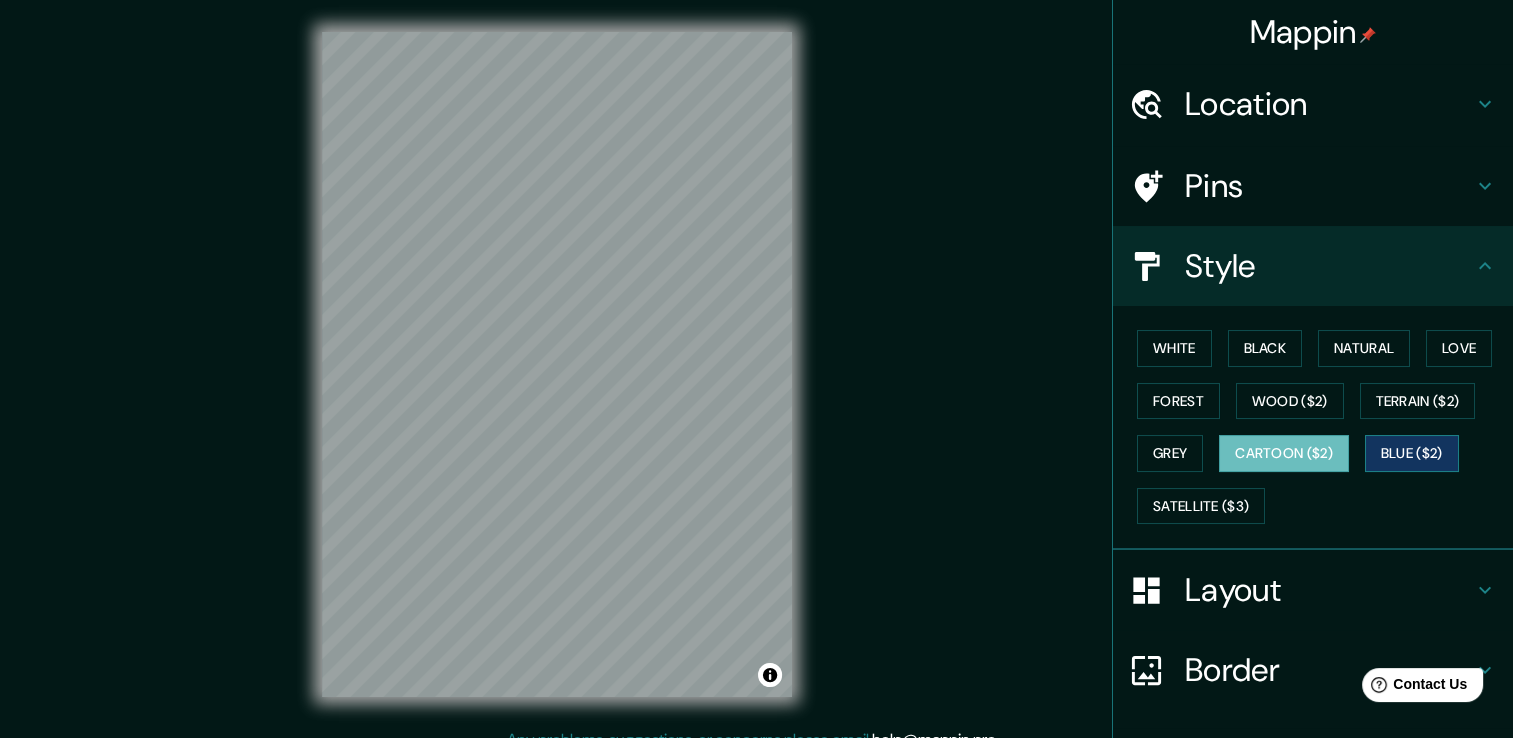 click on "Blue ($2)" at bounding box center (1412, 453) 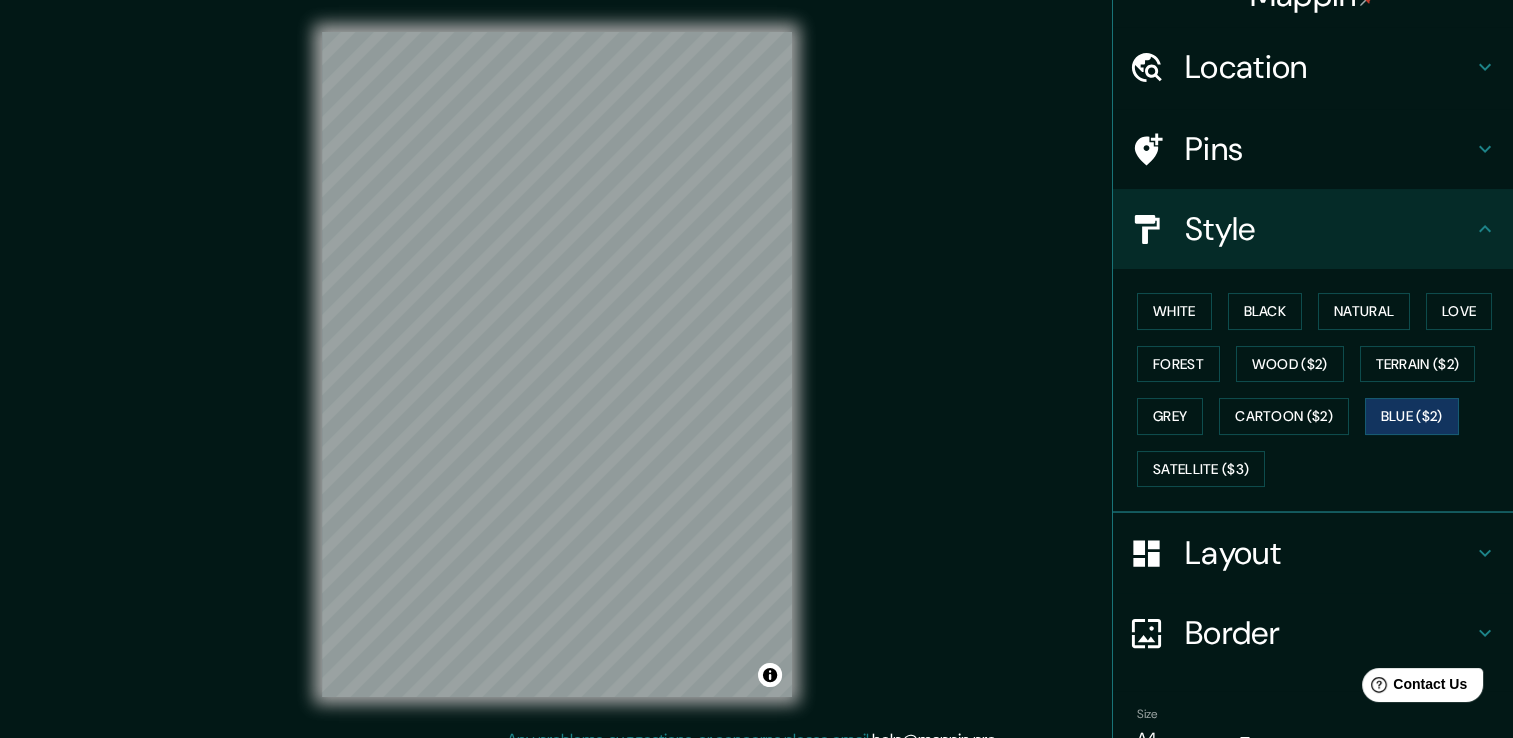scroll, scrollTop: 135, scrollLeft: 0, axis: vertical 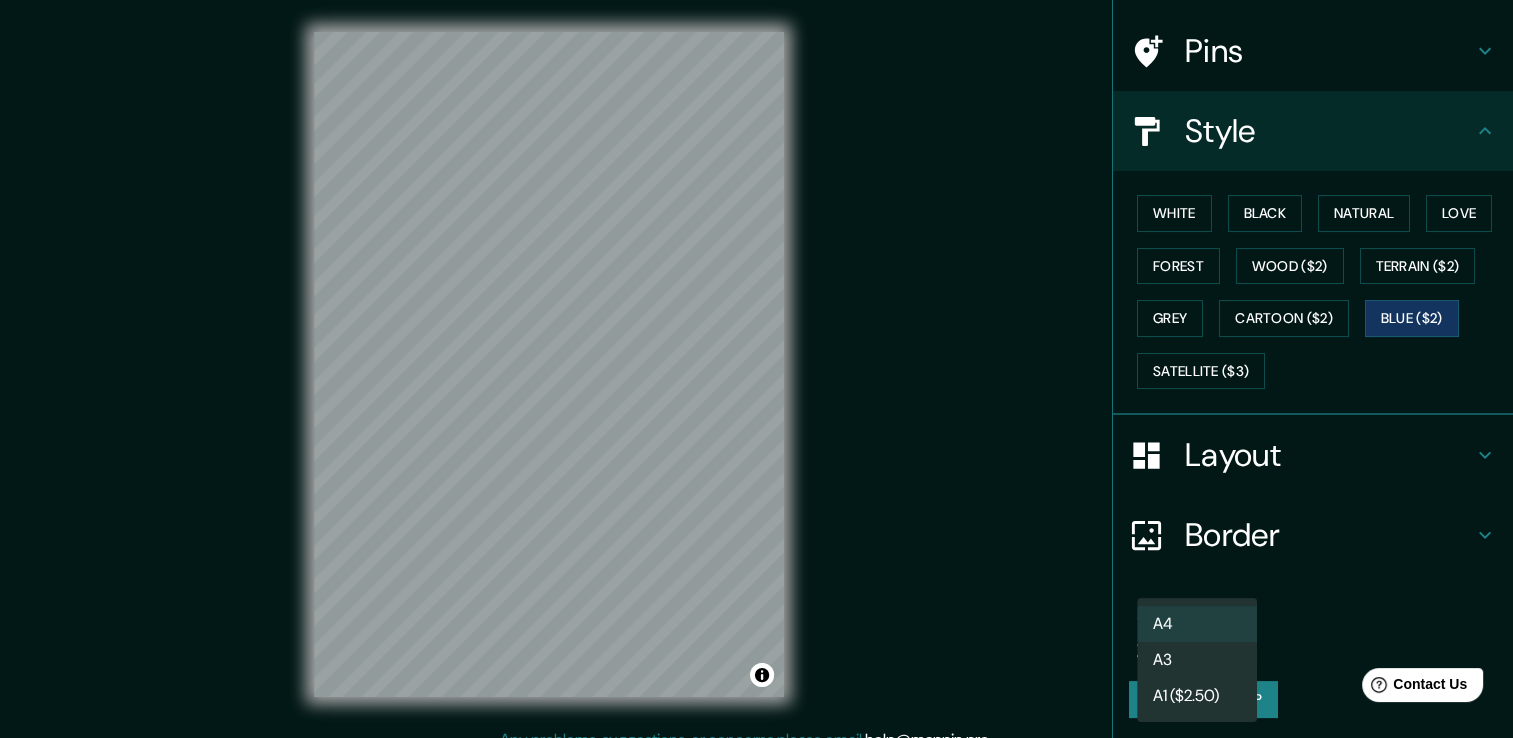 click on "Mappin Location Mito, Departamento de Junín, Perú Pins Style Layout Border Choose a border.  Hint : you can make layers of the frame opaque to create some cool effects. None Simple Transparent Fancy Size A4 single Create your map © Mapbox   © OpenStreetMap   Improve this map Any problems, suggestions, or concerns please email    help@mappin.pro . . . A4 A3 A1 ($2.50)" at bounding box center [756, 369] 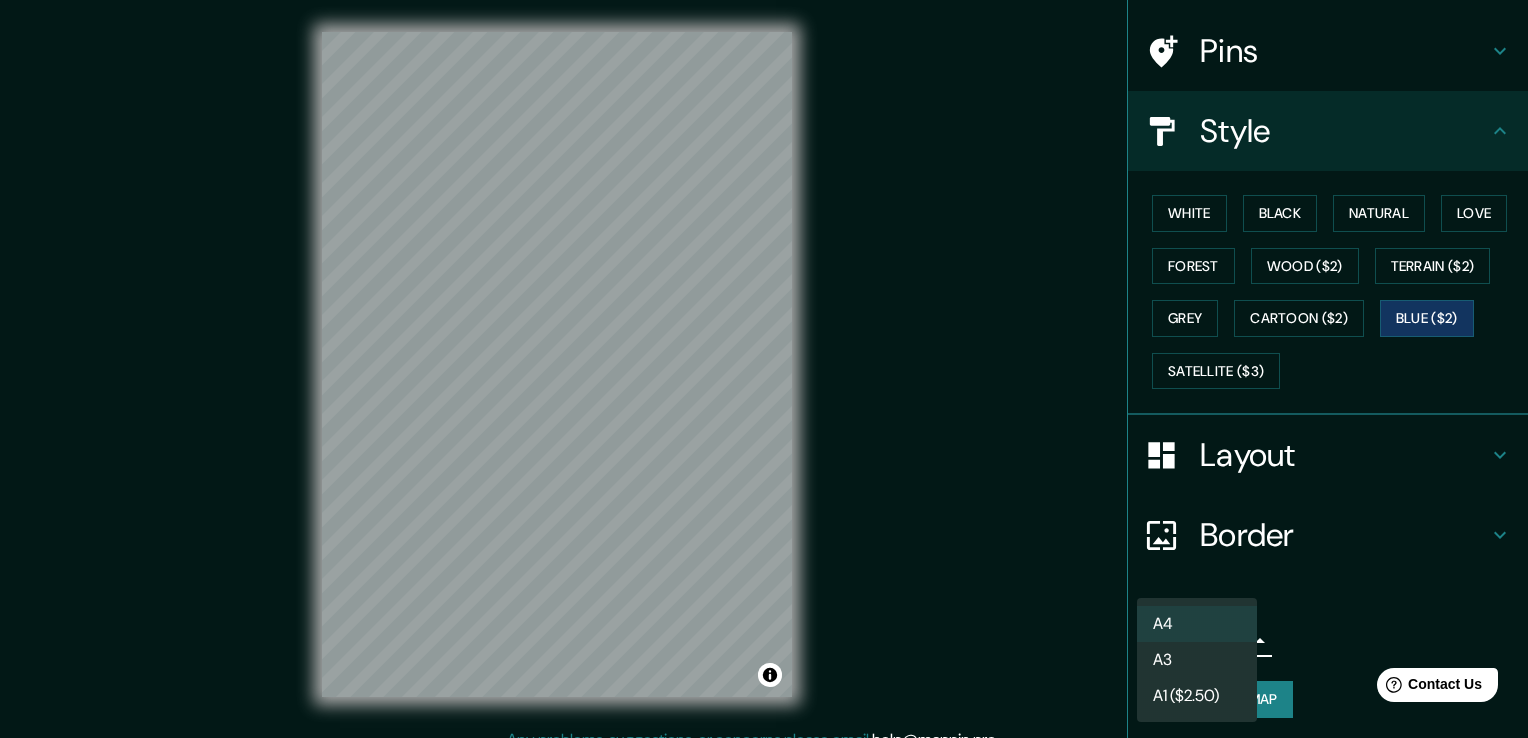 click on "A1 ($2.50)" at bounding box center [1197, 696] 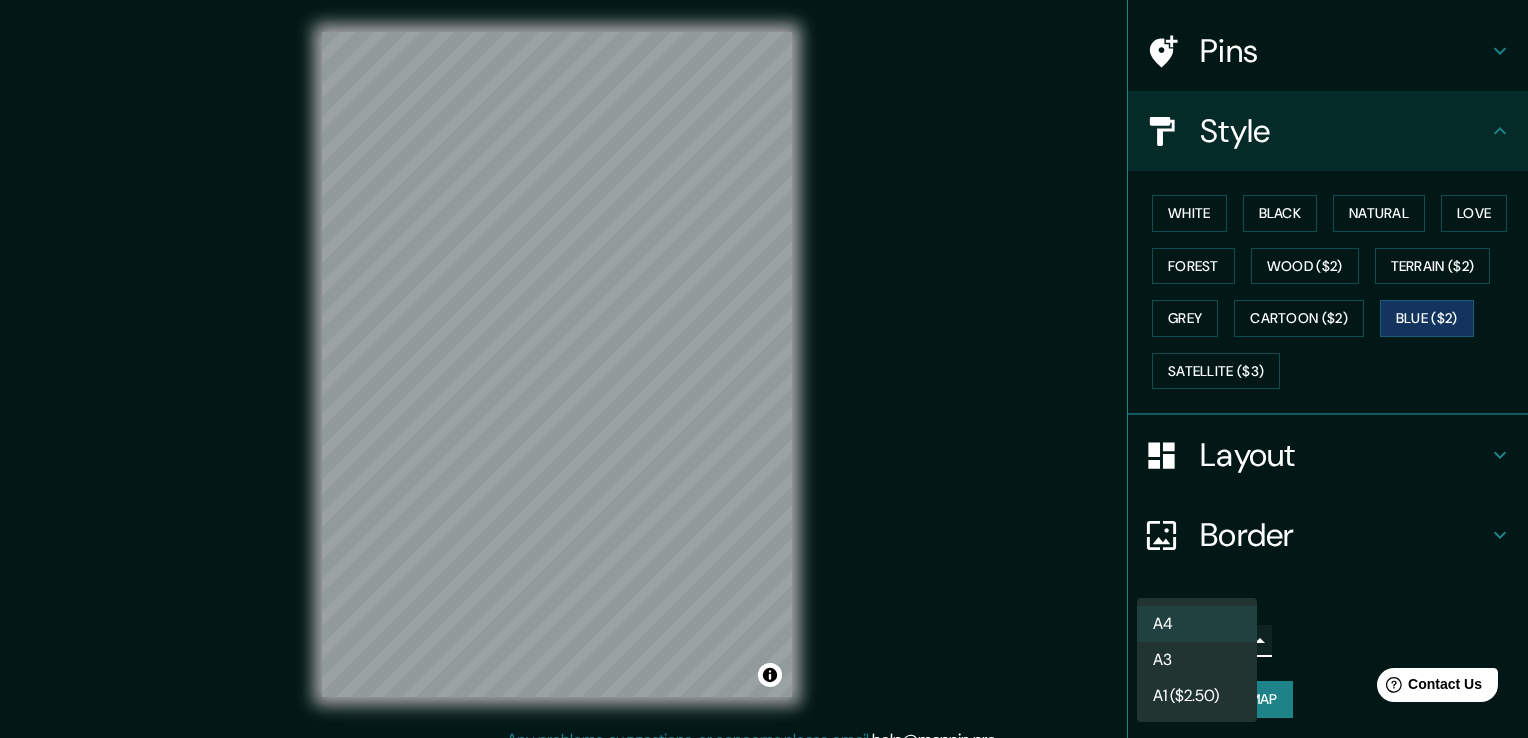 type on "a3" 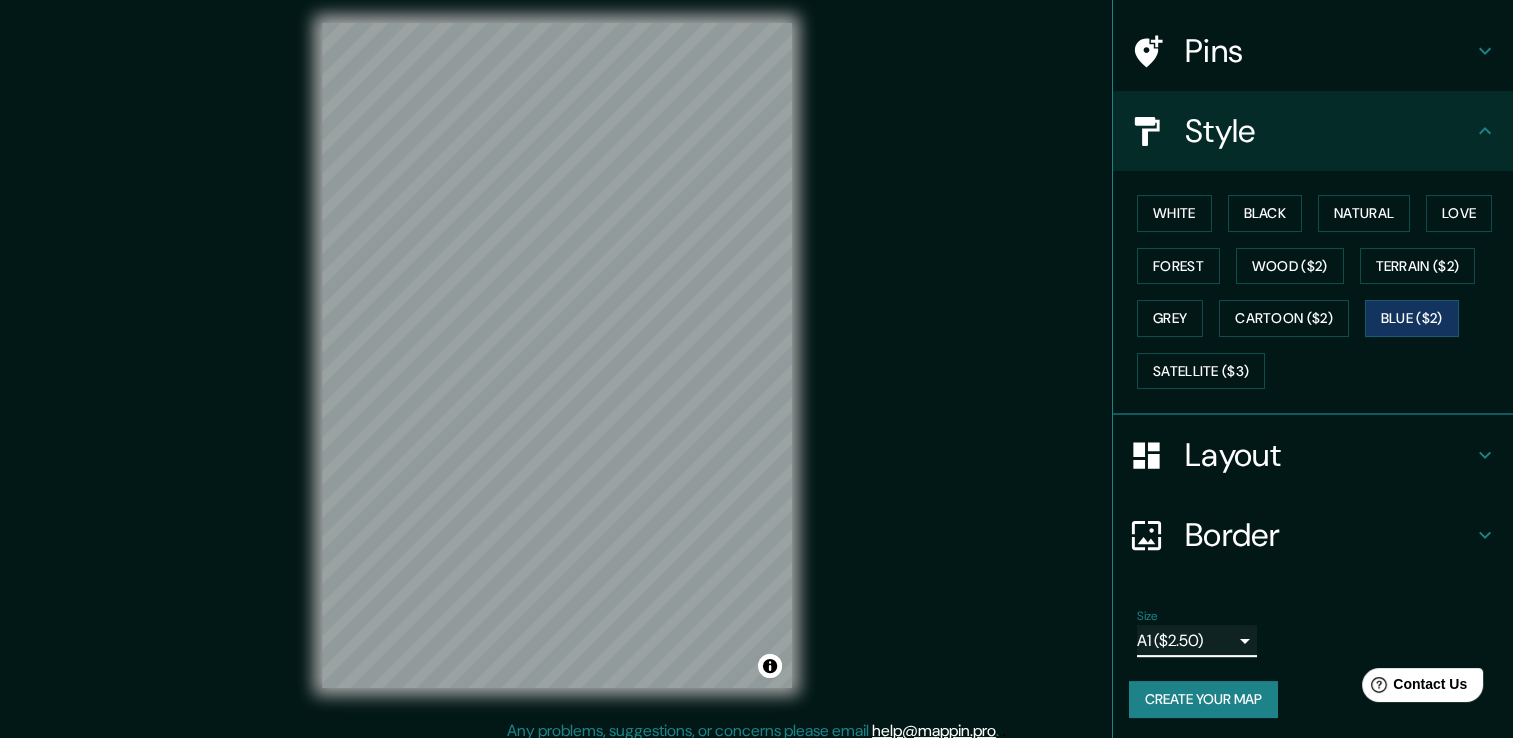 scroll, scrollTop: 22, scrollLeft: 0, axis: vertical 